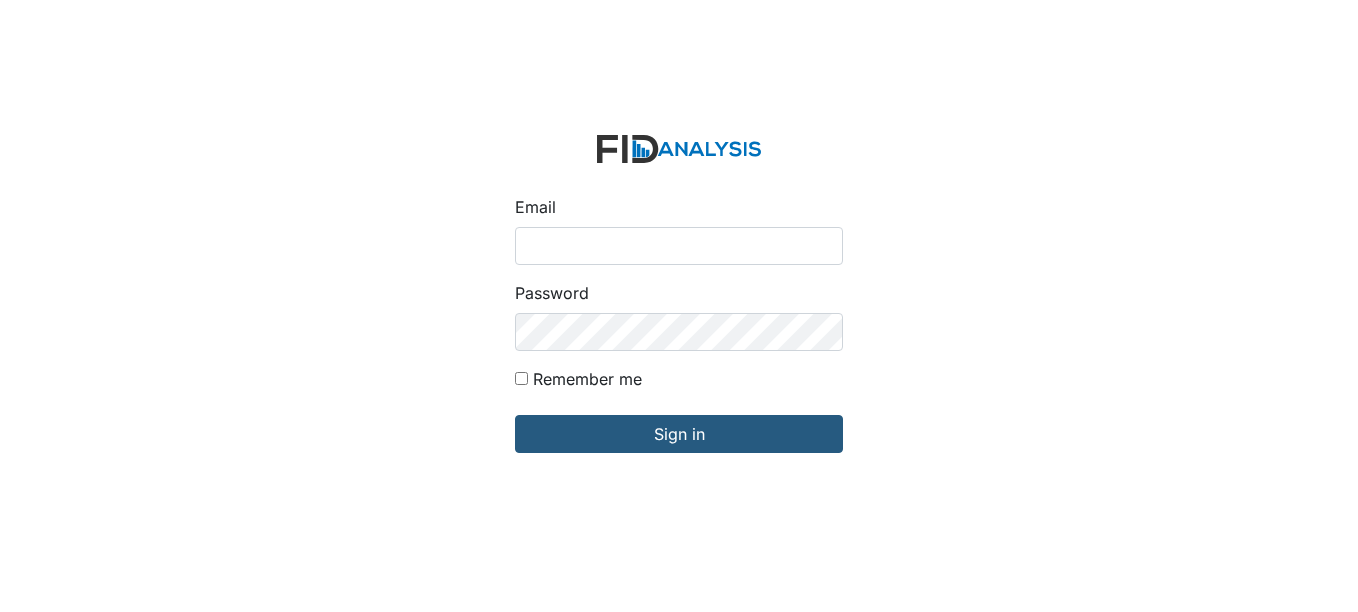scroll, scrollTop: 0, scrollLeft: 0, axis: both 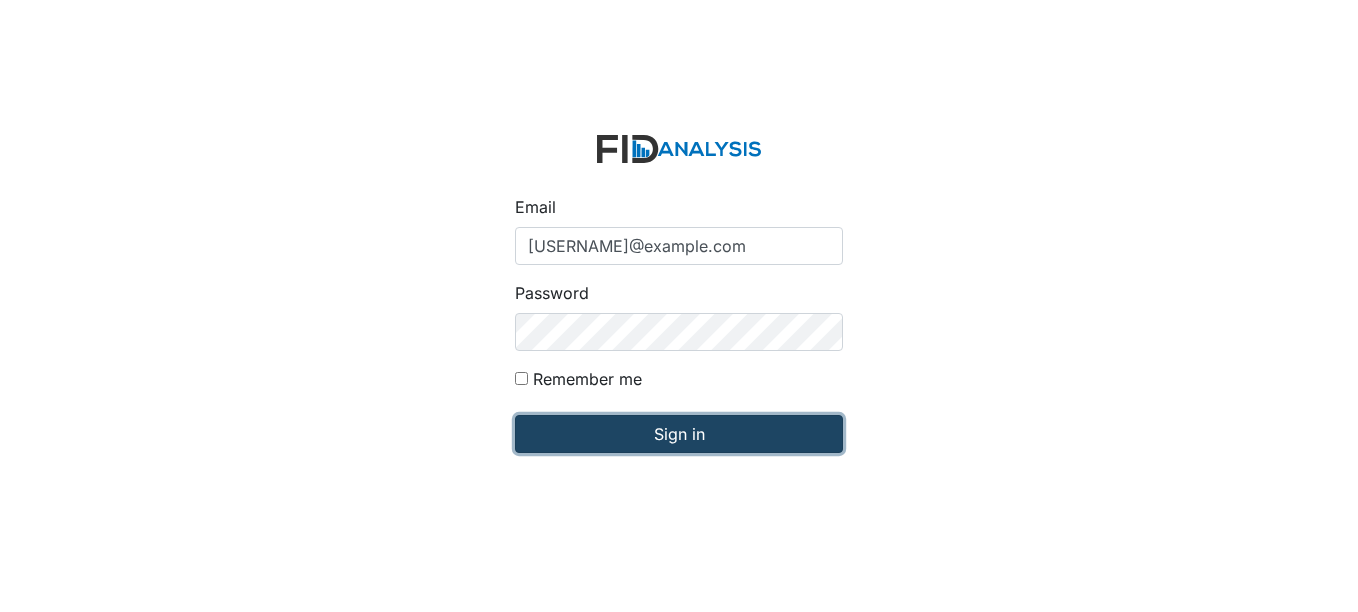 click on "Sign in" at bounding box center (679, 434) 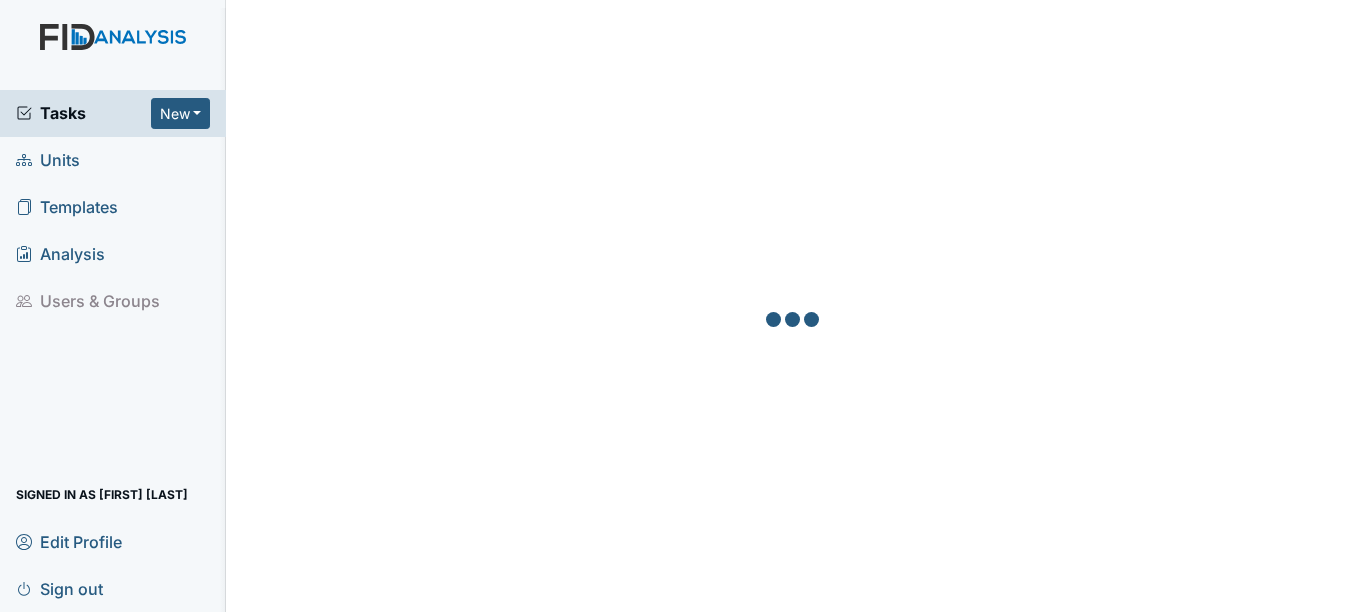 scroll, scrollTop: 0, scrollLeft: 0, axis: both 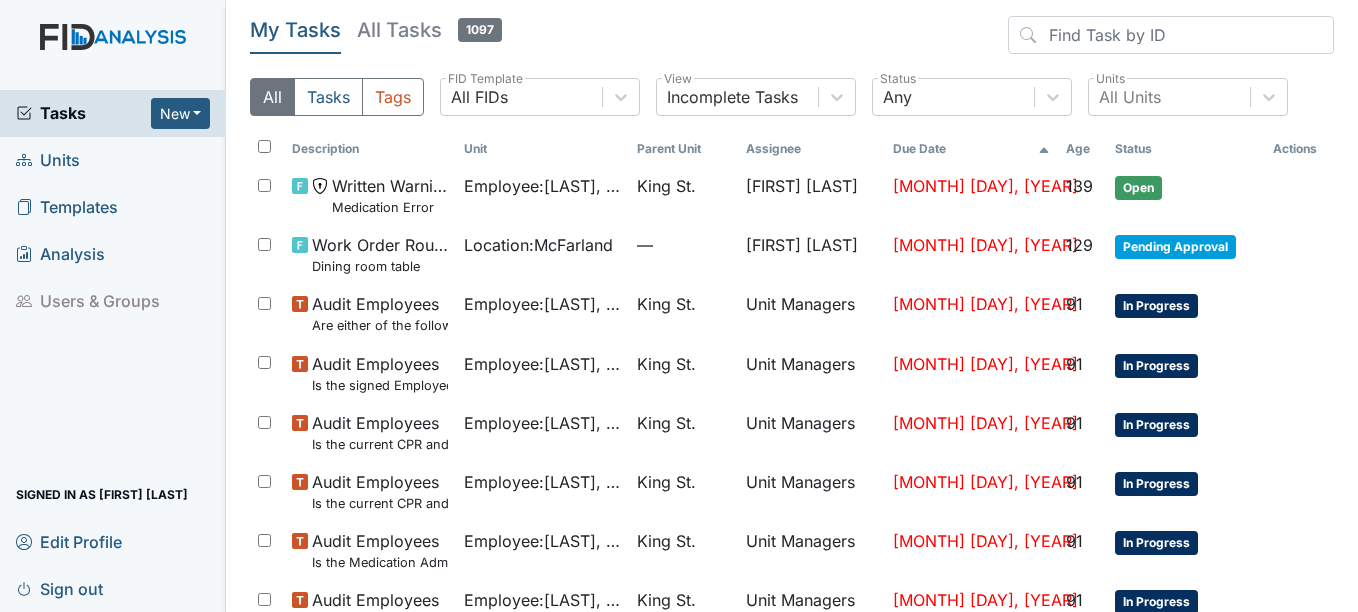 click on "Units" at bounding box center [48, 160] 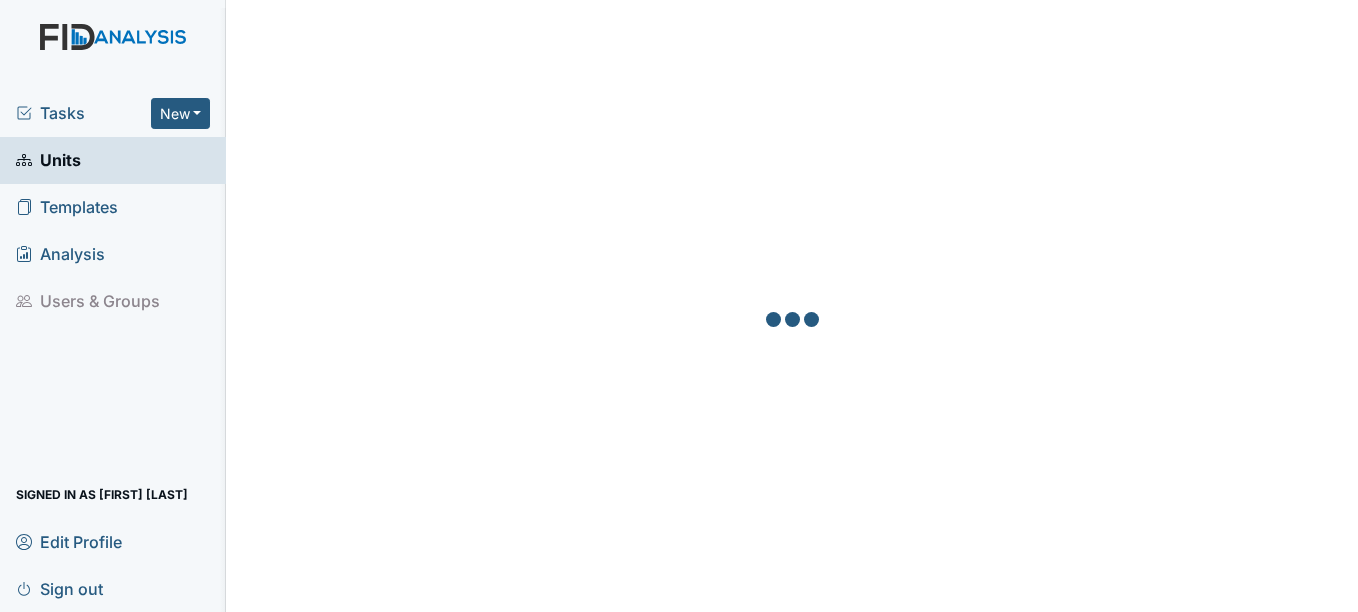 scroll, scrollTop: 0, scrollLeft: 0, axis: both 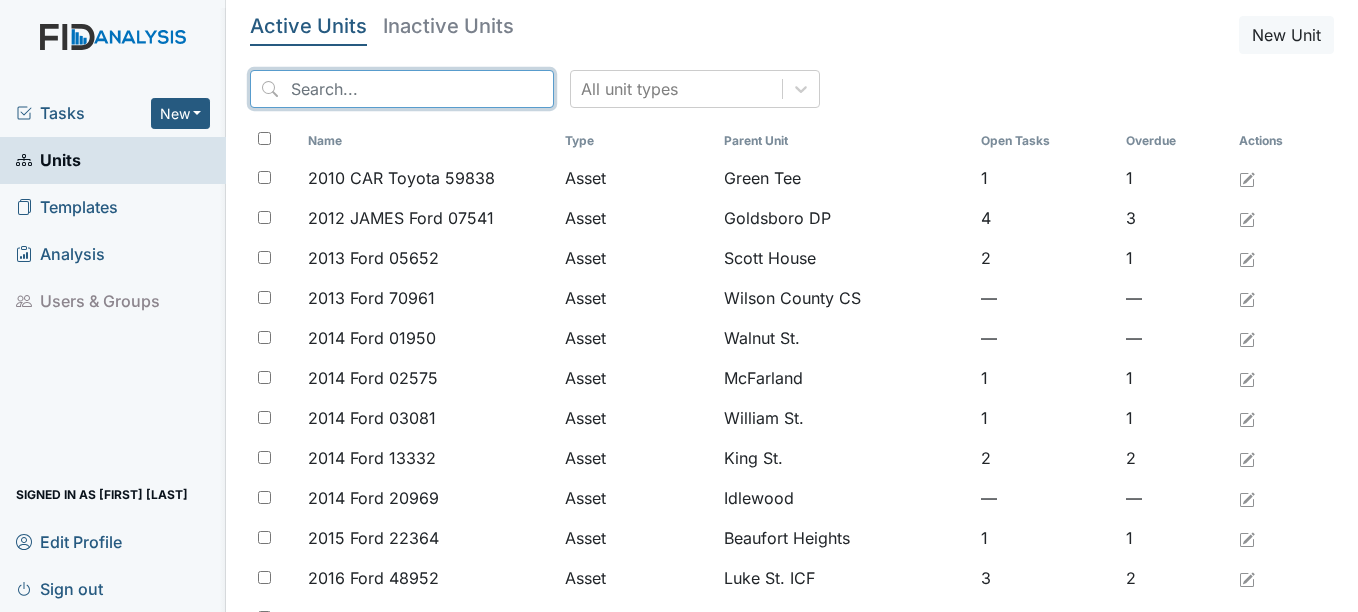 click at bounding box center (402, 89) 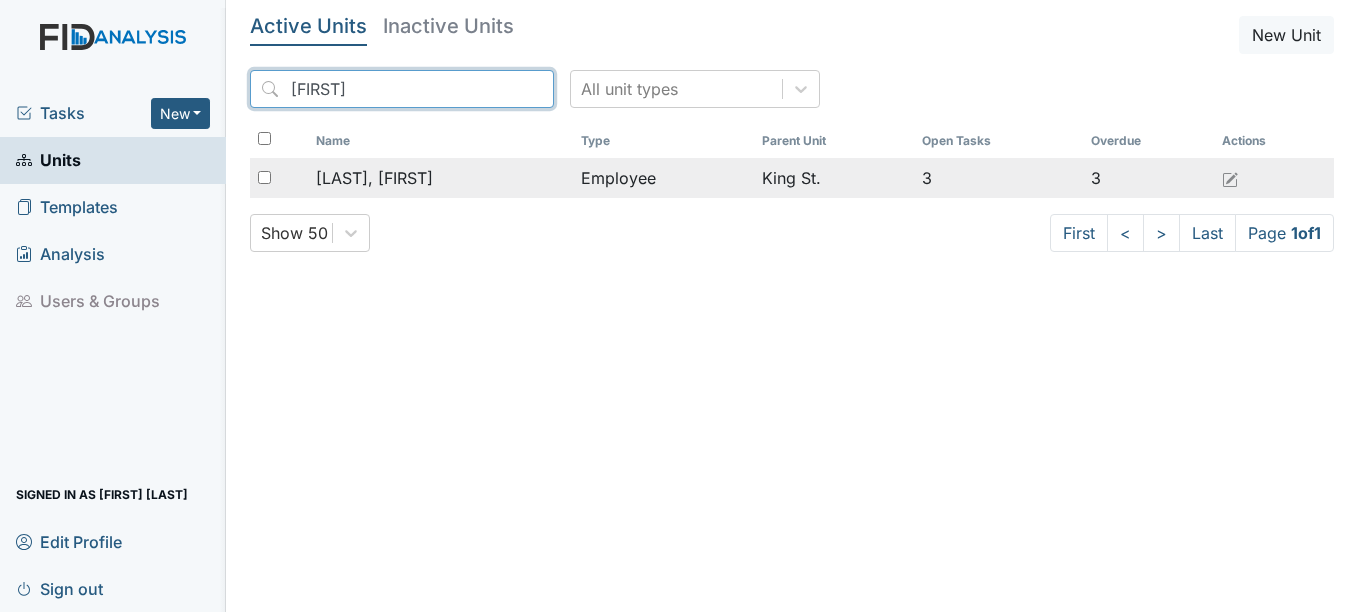 type on "kisha" 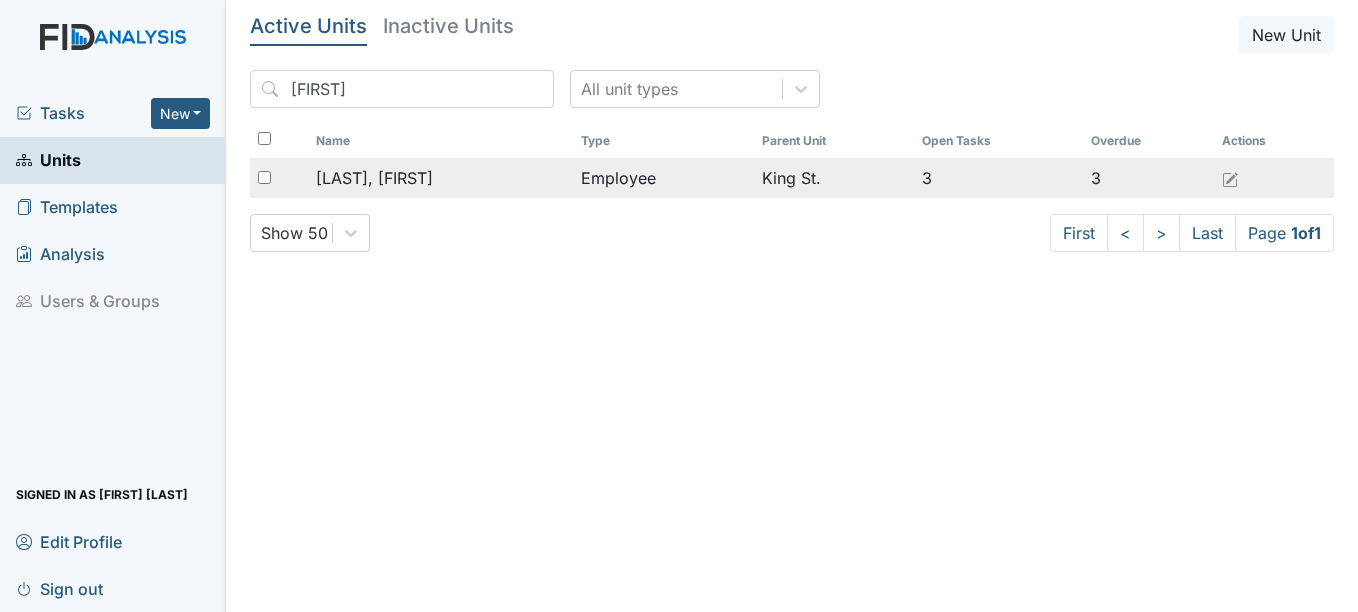 click on "Hockaday, Kisha" at bounding box center [374, 178] 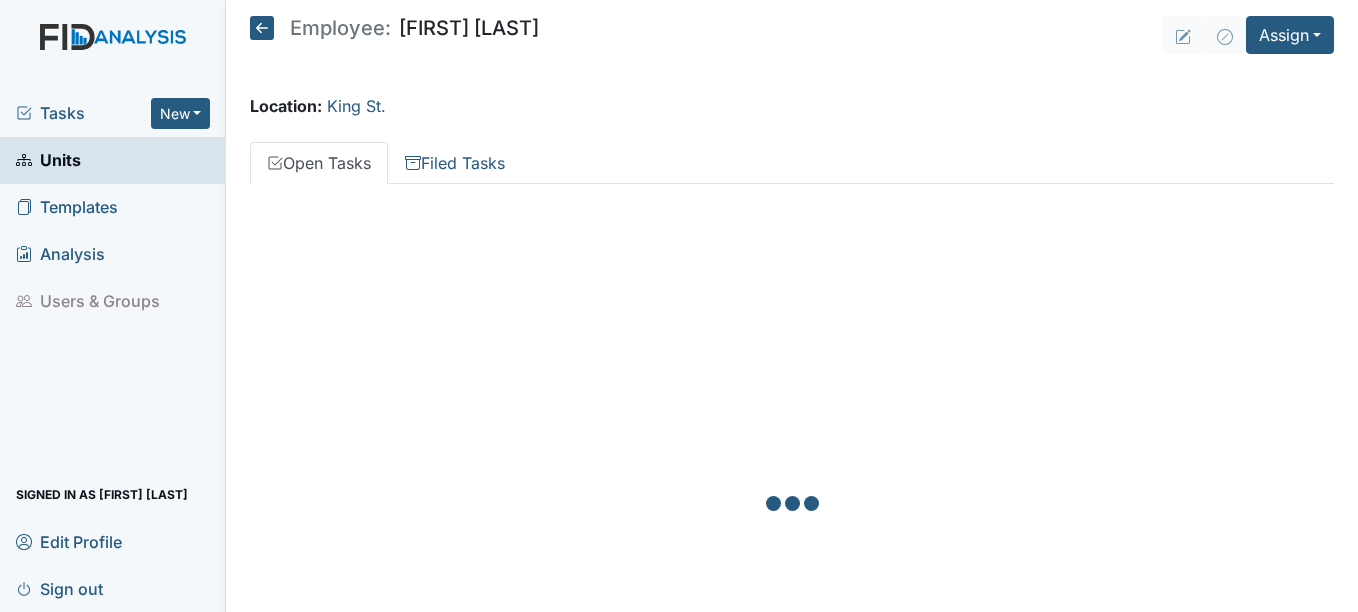 scroll, scrollTop: 0, scrollLeft: 0, axis: both 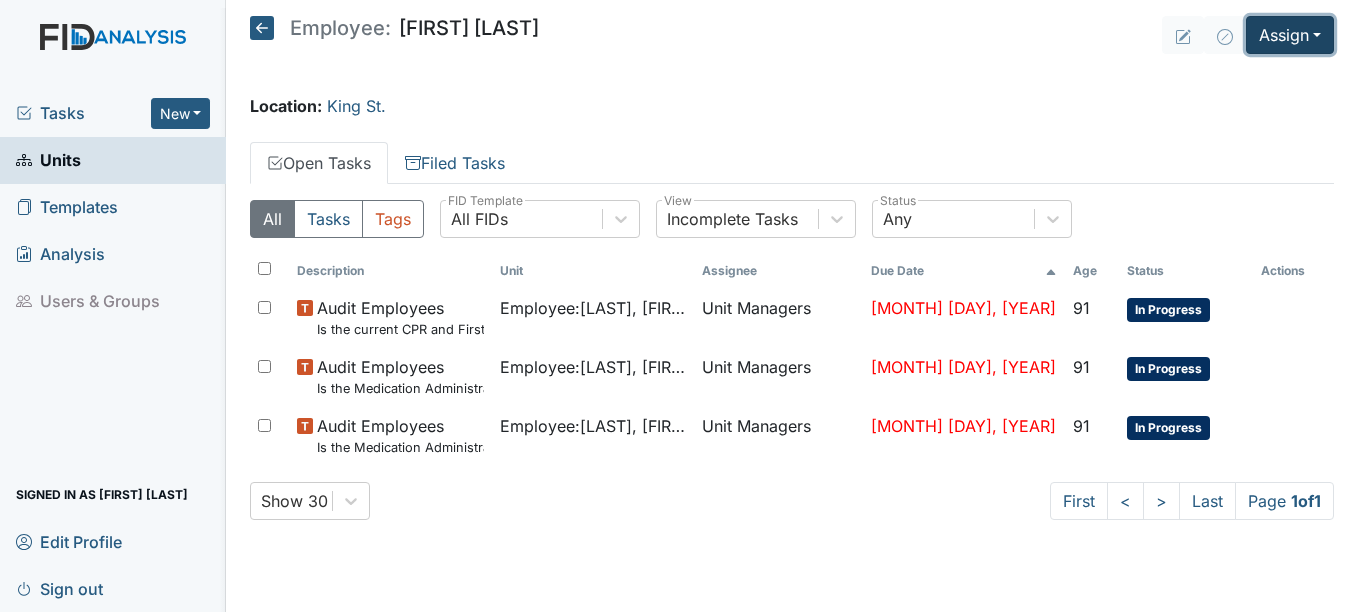 click on "Assign" at bounding box center (1290, 35) 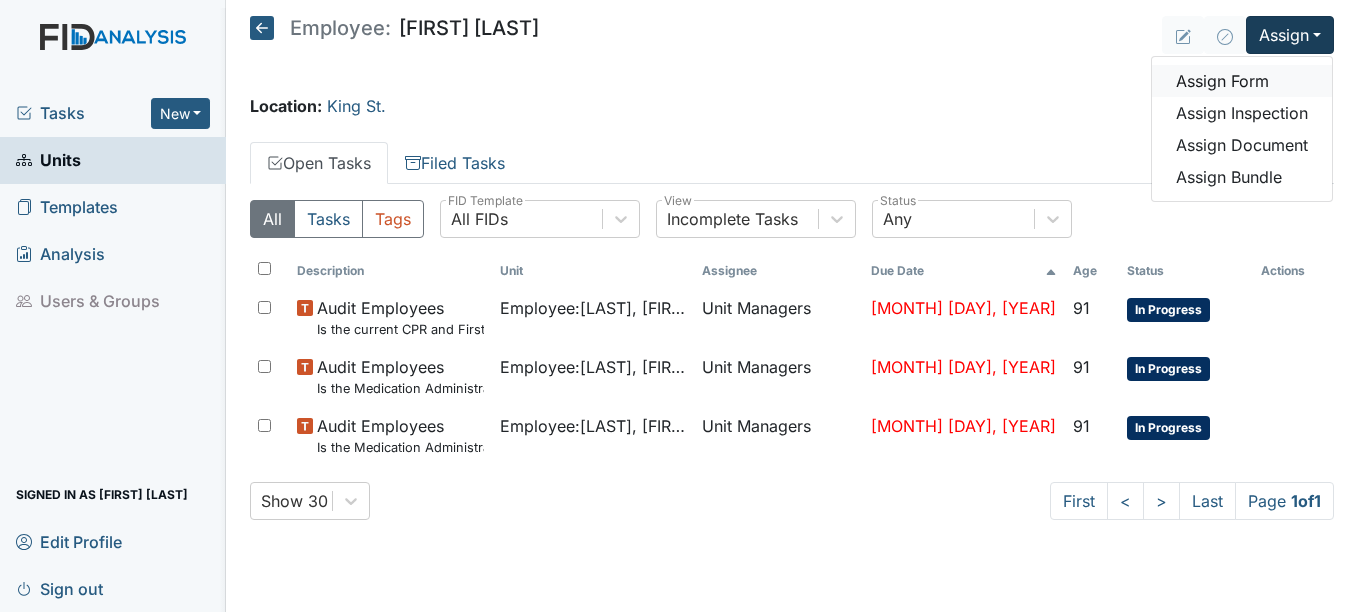 click on "Assign Form" at bounding box center (1242, 81) 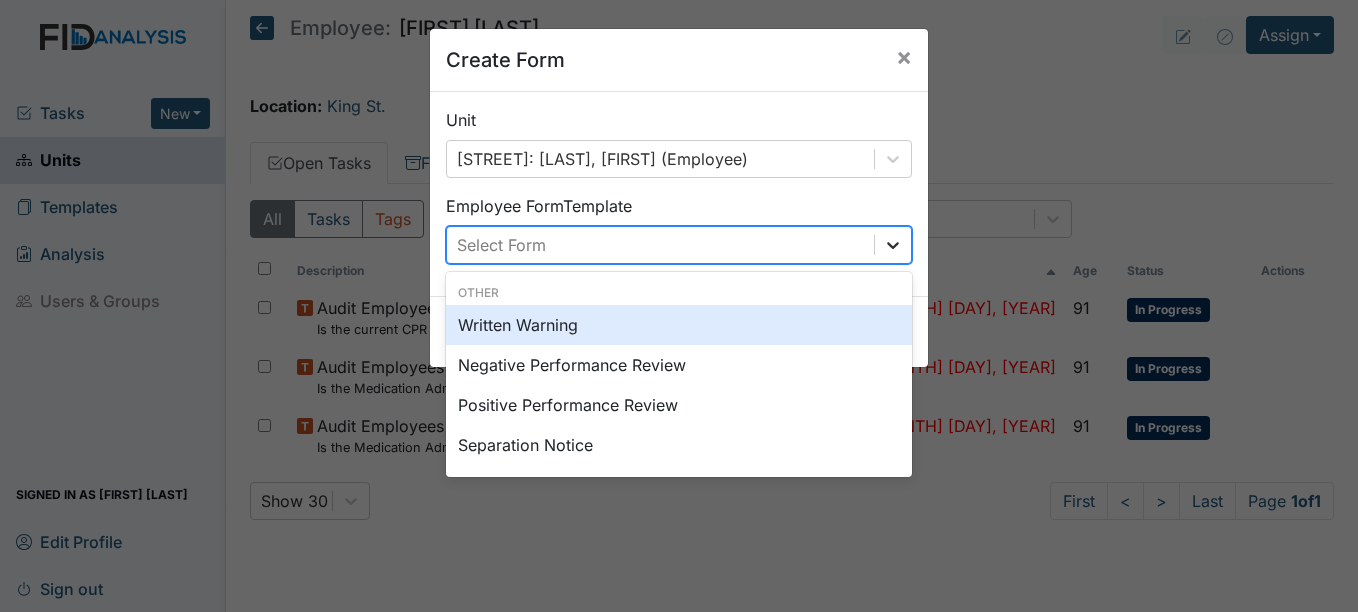 click 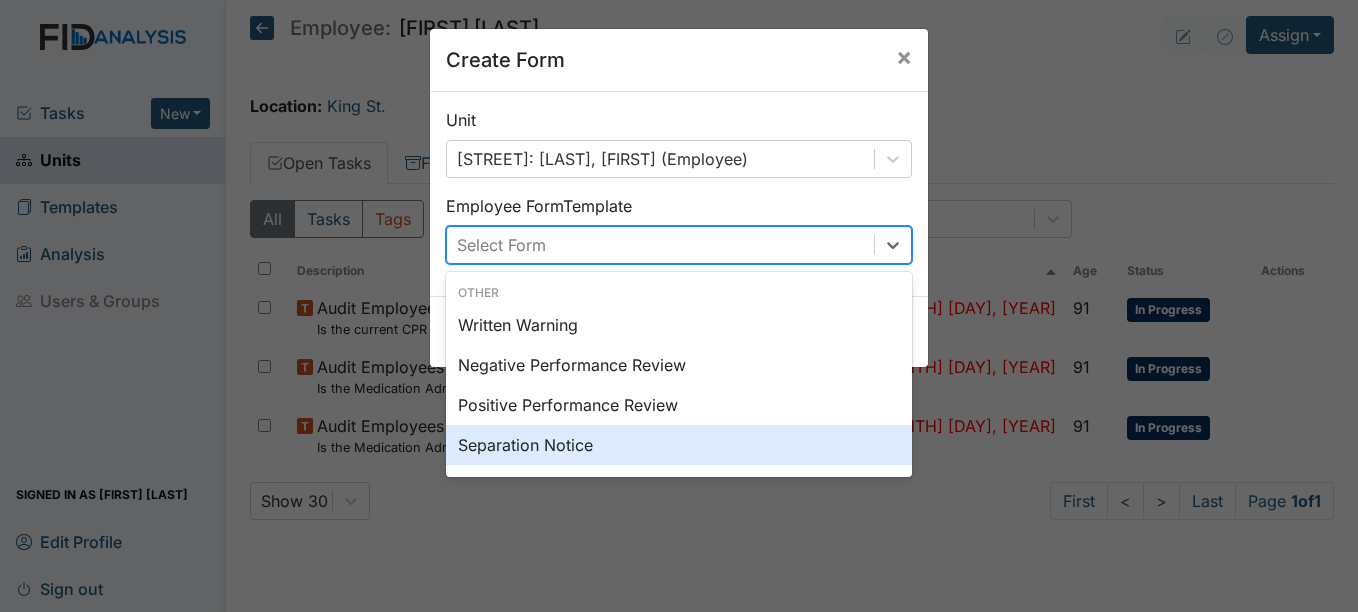 click on "Separation Notice" at bounding box center [679, 445] 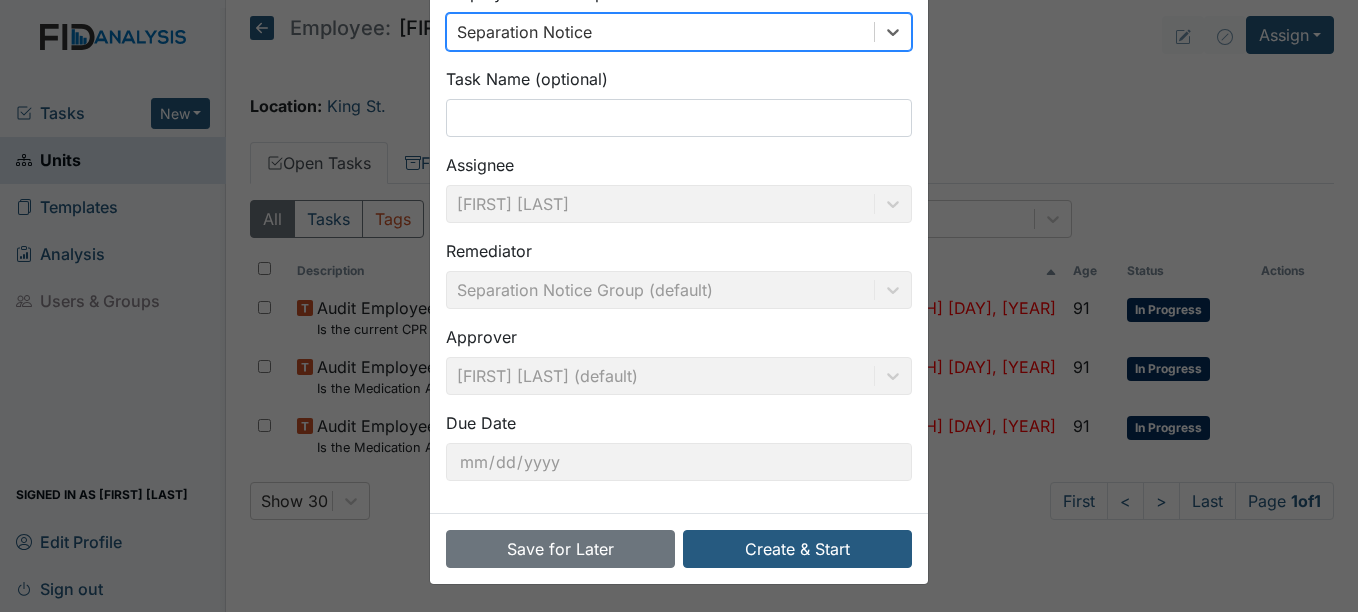 scroll, scrollTop: 214, scrollLeft: 0, axis: vertical 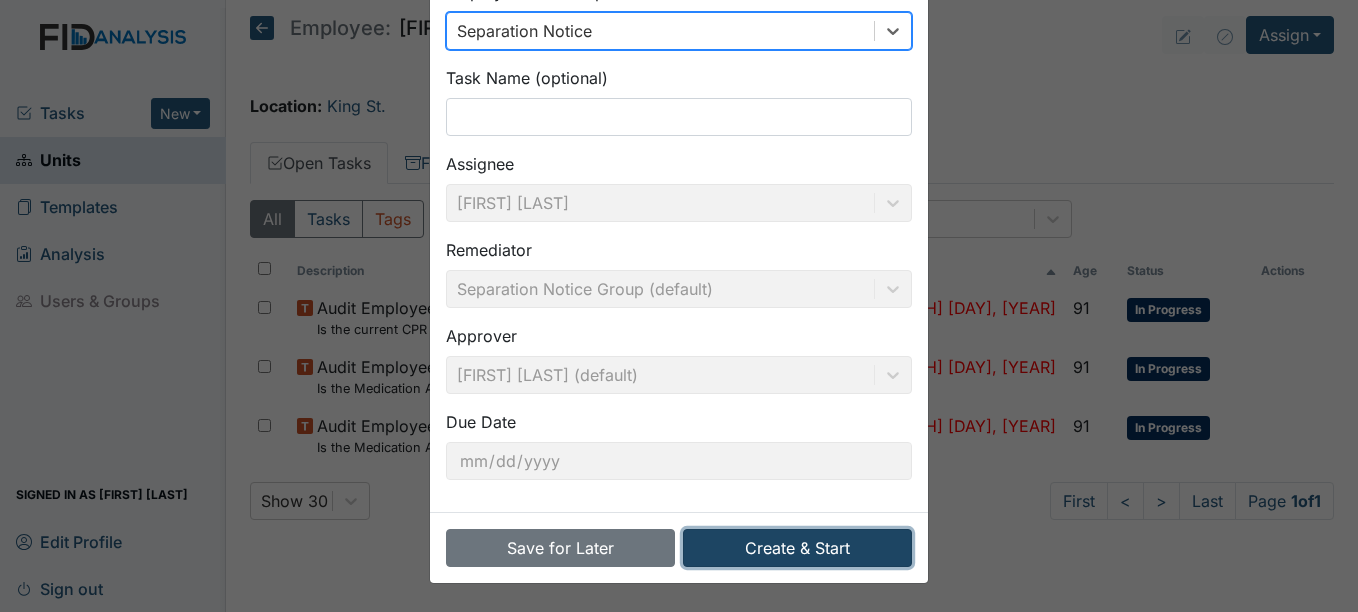 click on "Create & Start" at bounding box center [797, 548] 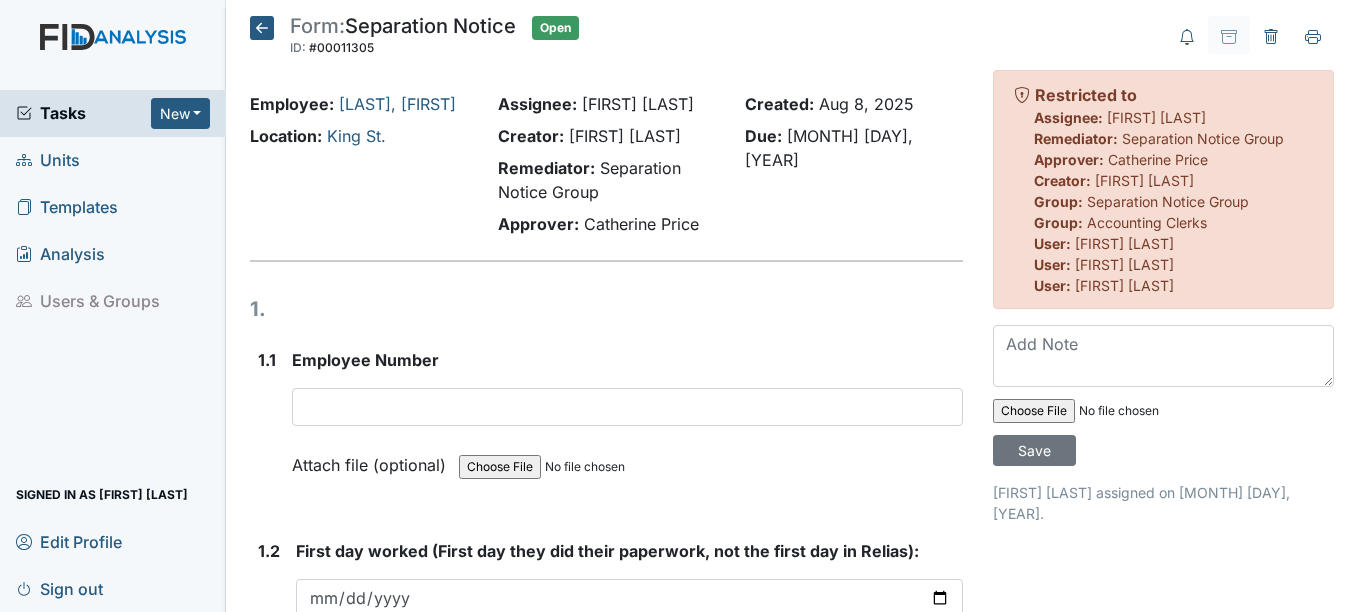 scroll, scrollTop: 0, scrollLeft: 0, axis: both 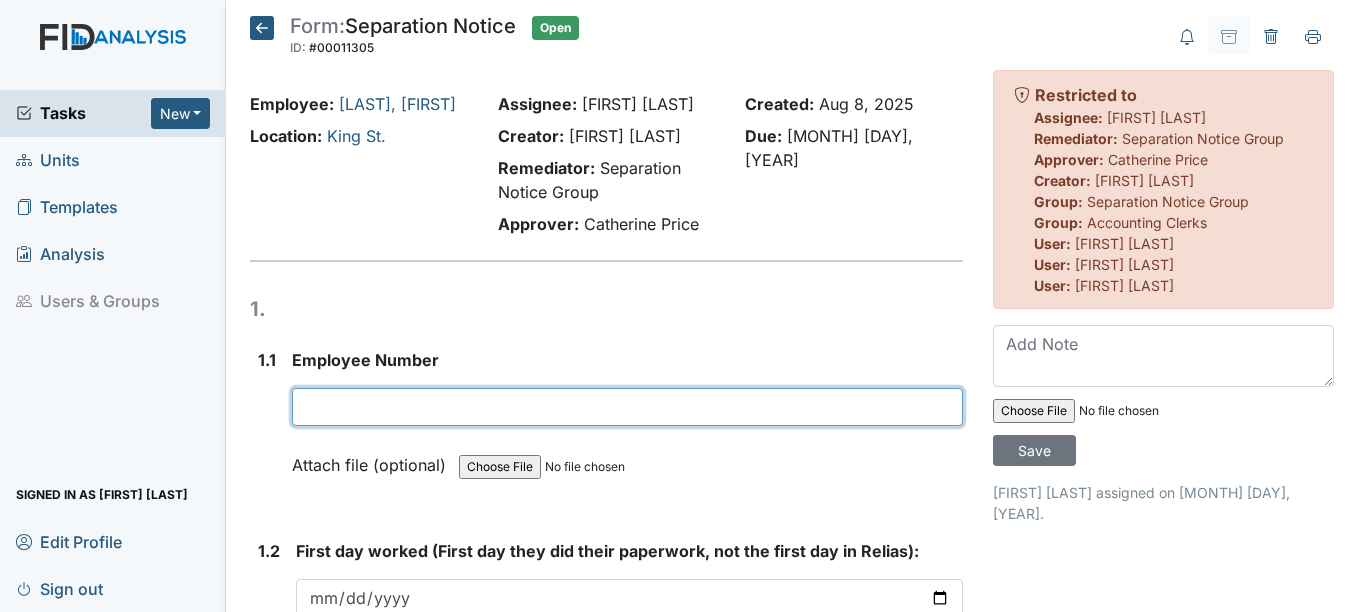 click at bounding box center (627, 407) 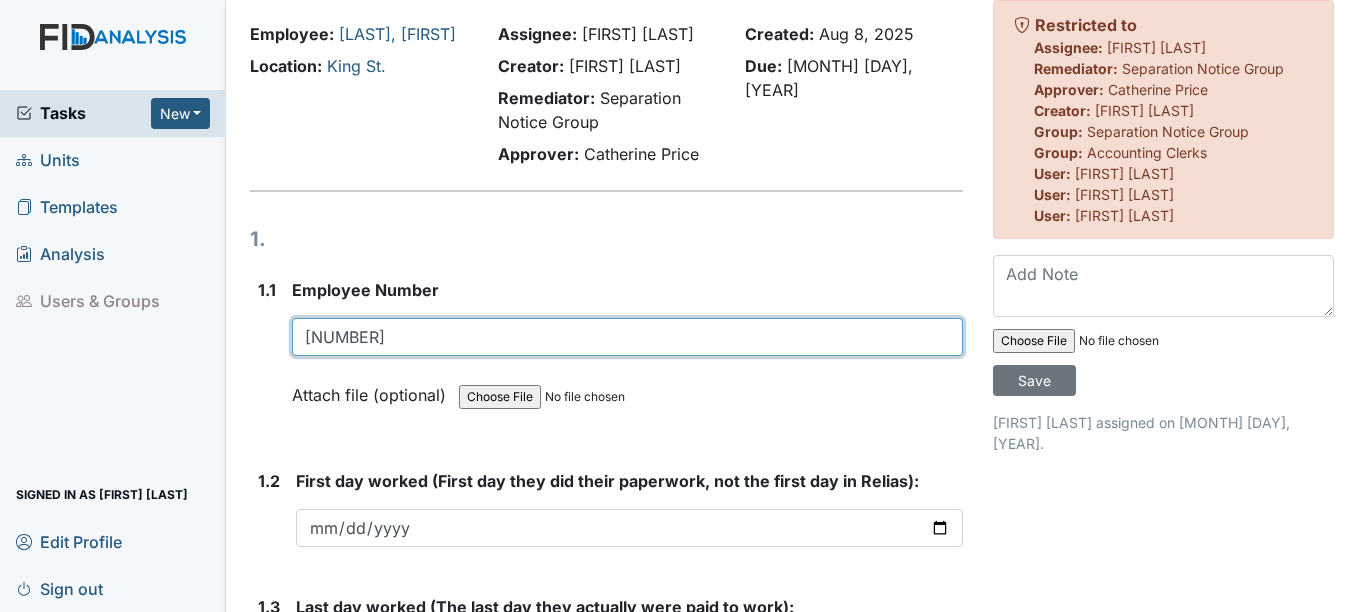 scroll, scrollTop: 100, scrollLeft: 0, axis: vertical 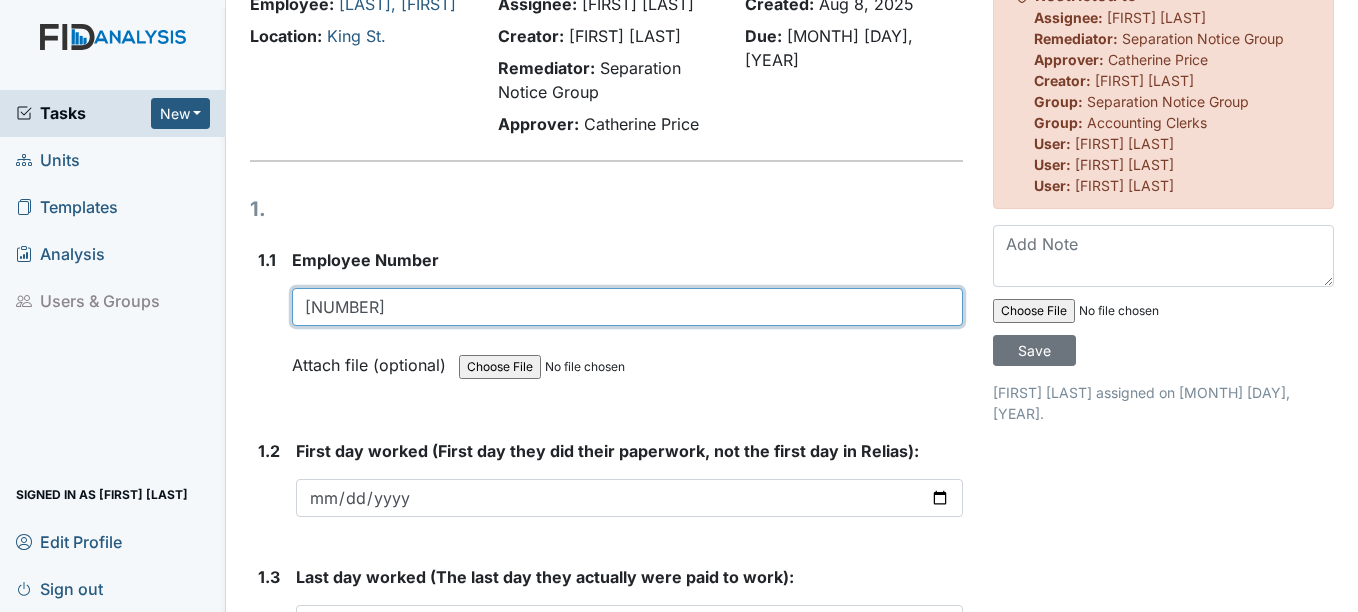 type on "[NUMBER]" 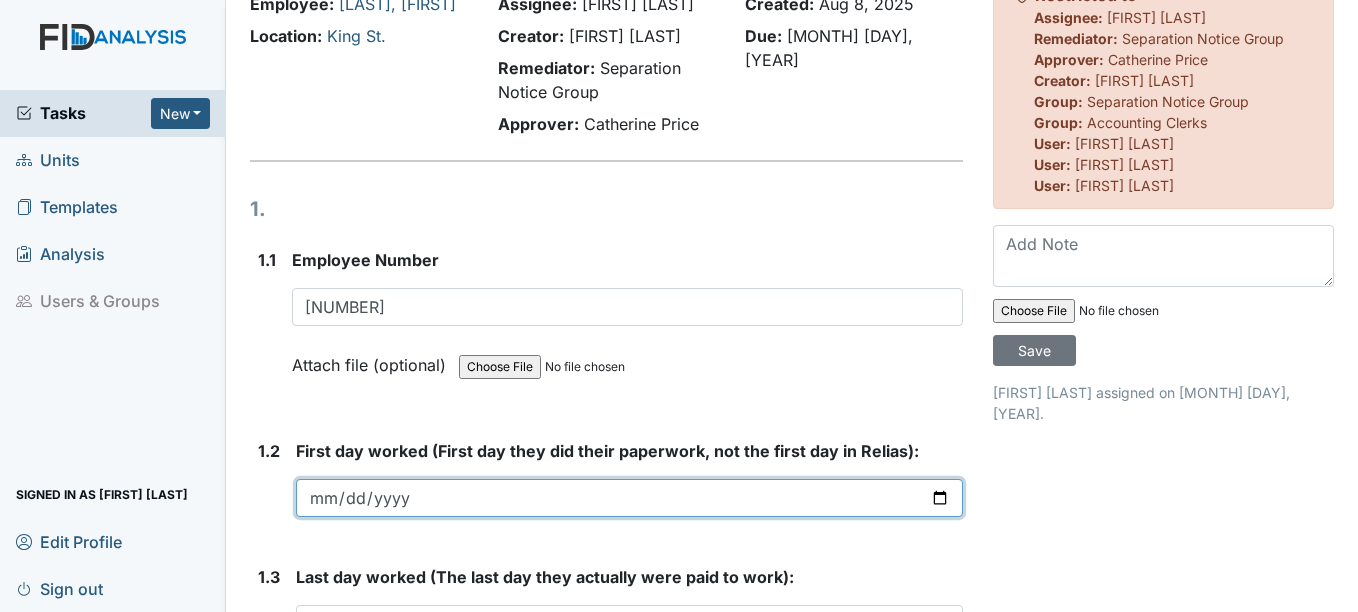 click at bounding box center [629, 498] 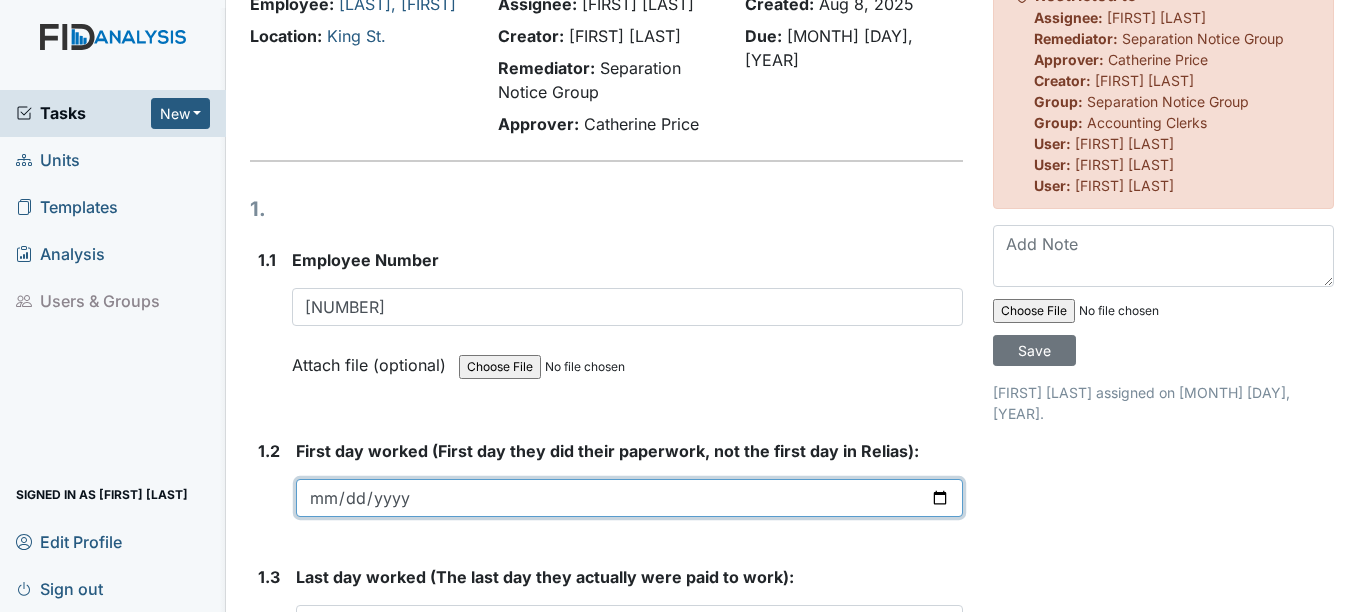 type on "2023-05-23" 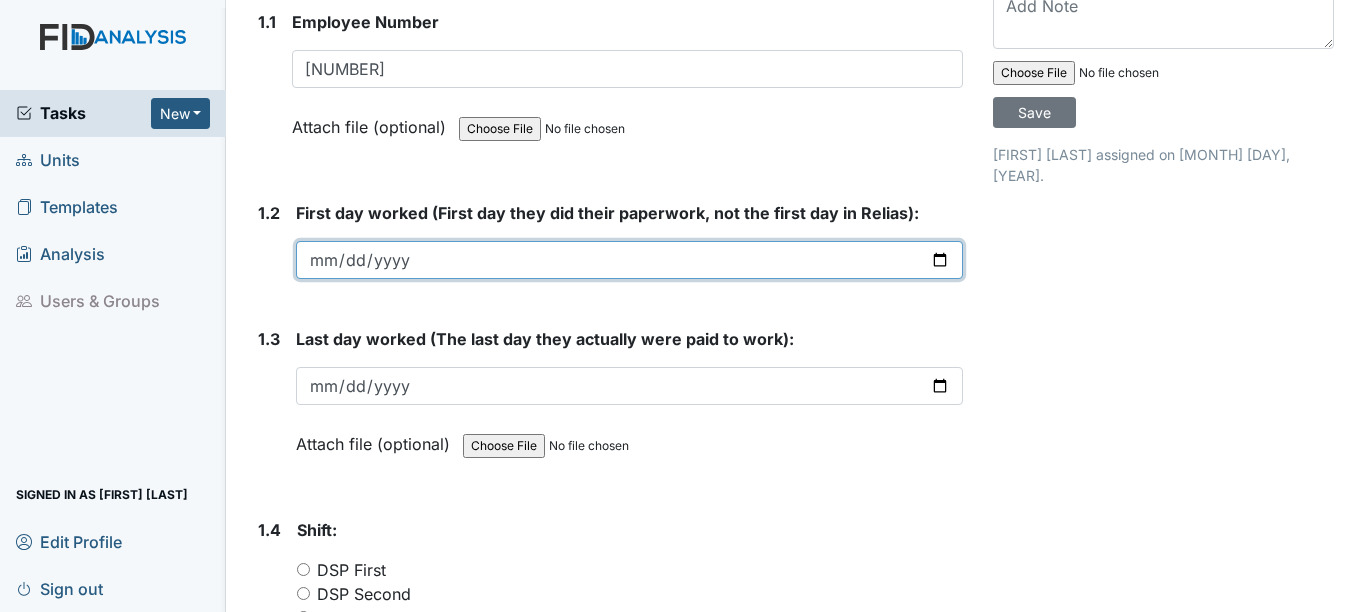 scroll, scrollTop: 400, scrollLeft: 0, axis: vertical 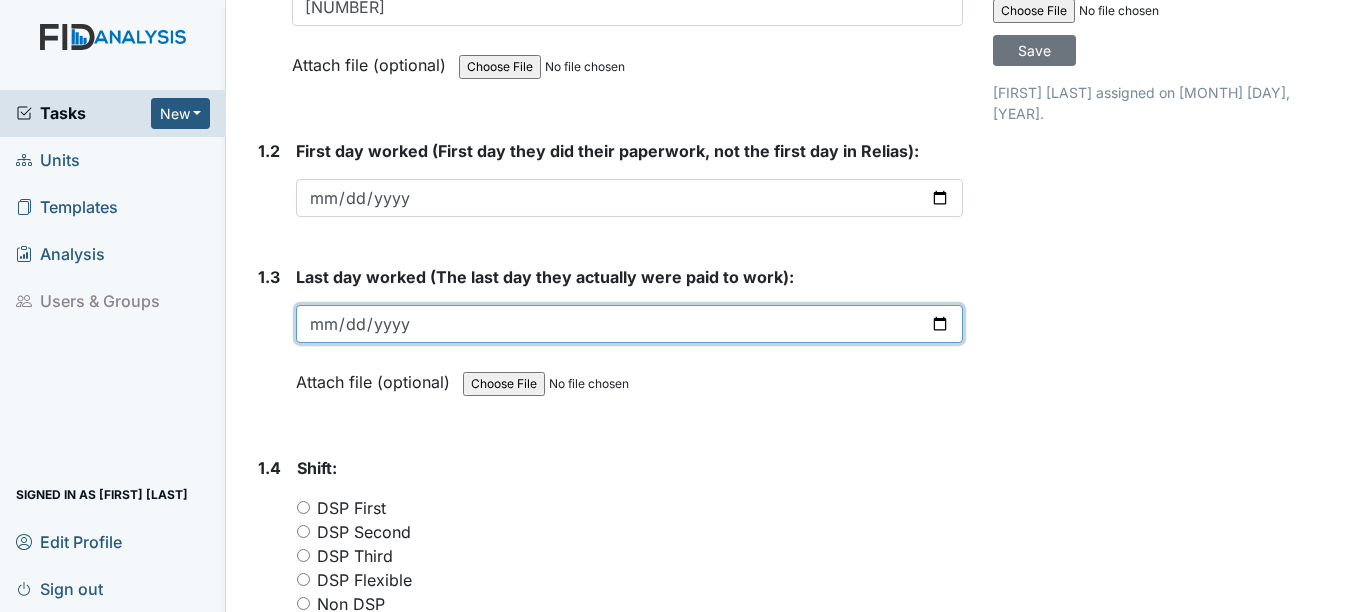 click at bounding box center (629, 324) 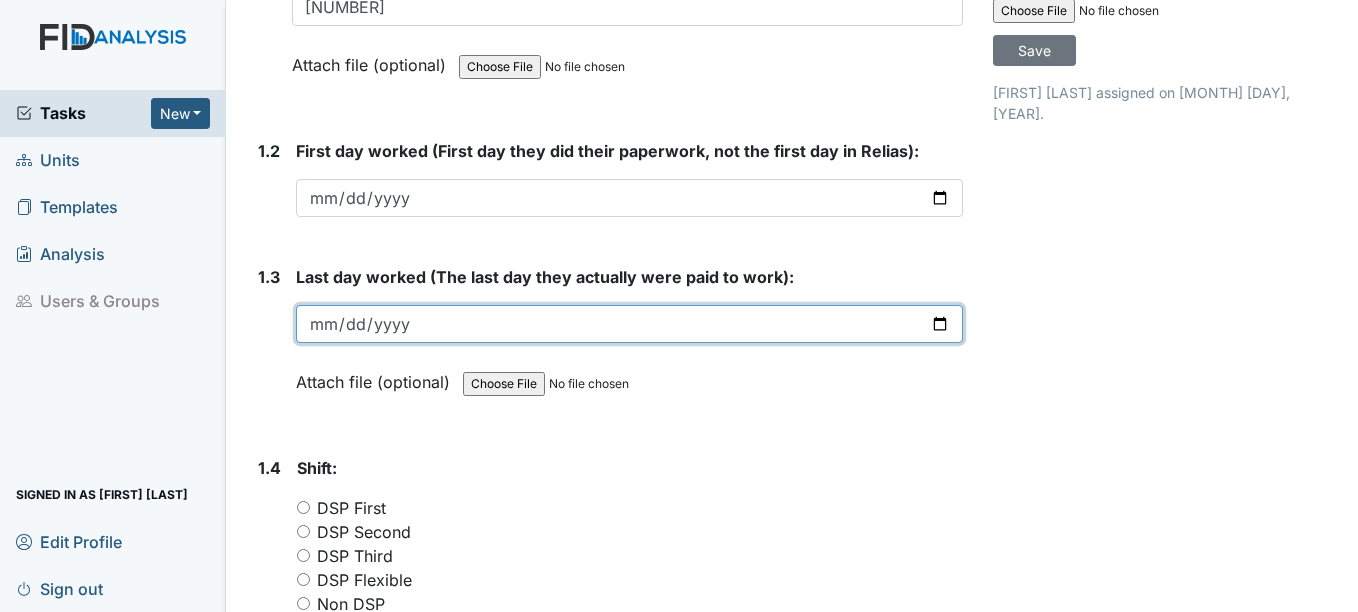 type on "2025-04-12" 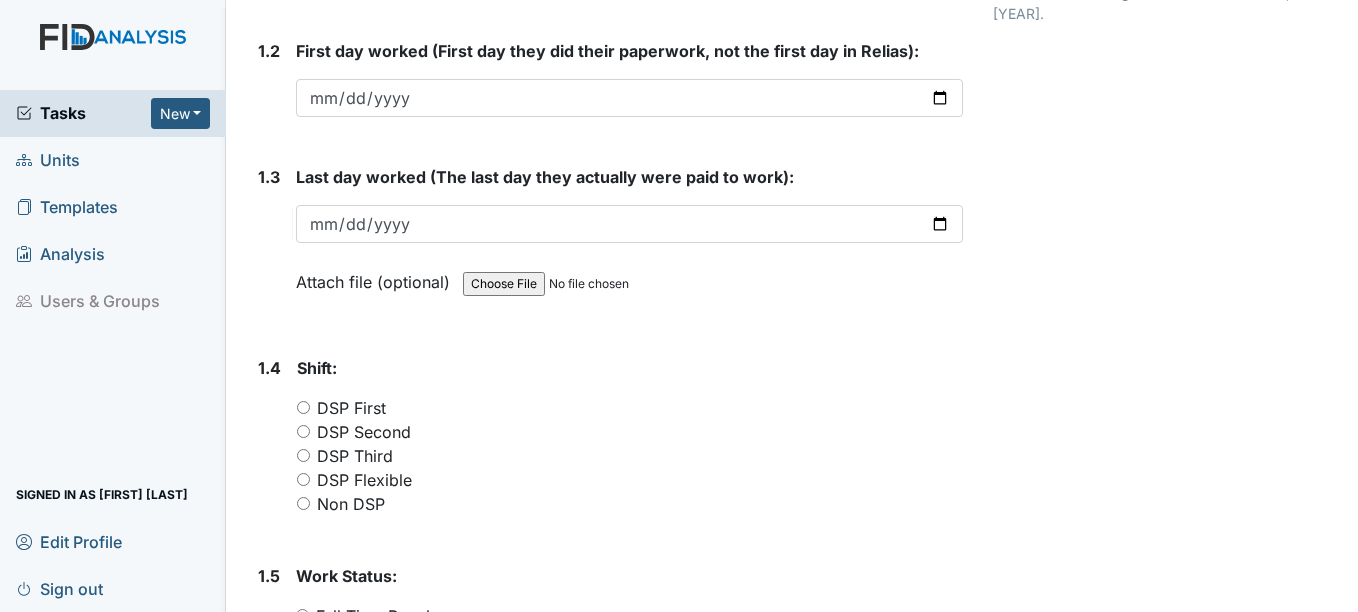 click on "DSP Flexible" at bounding box center [303, 479] 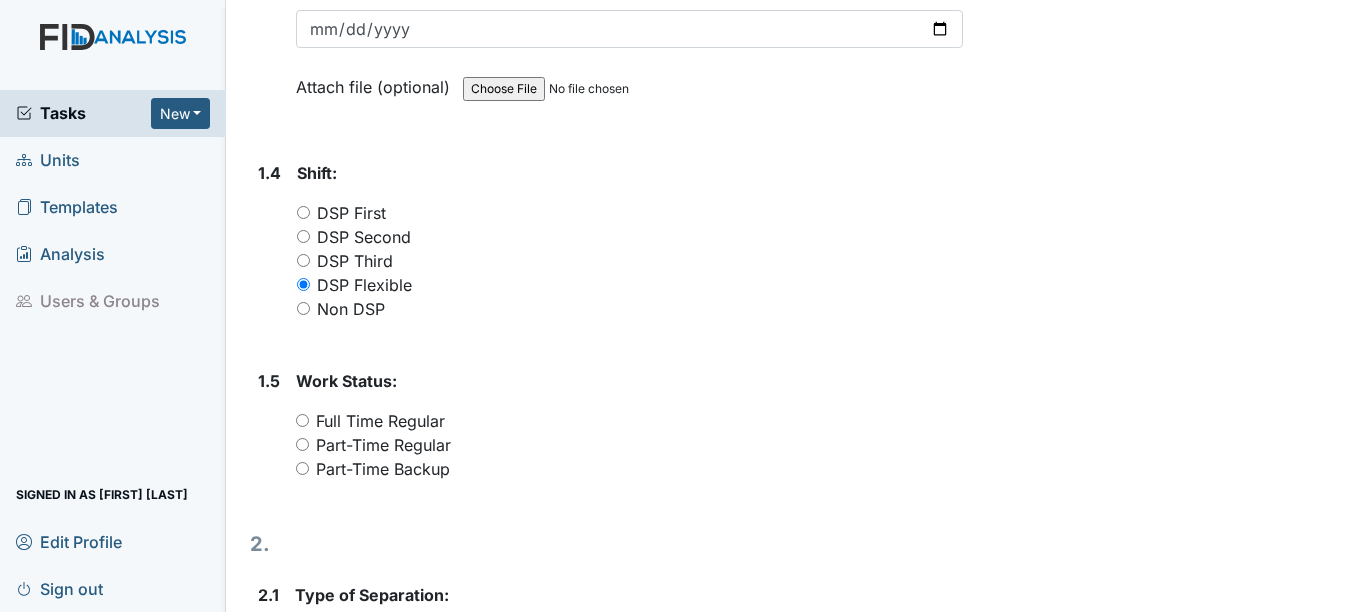 scroll, scrollTop: 700, scrollLeft: 0, axis: vertical 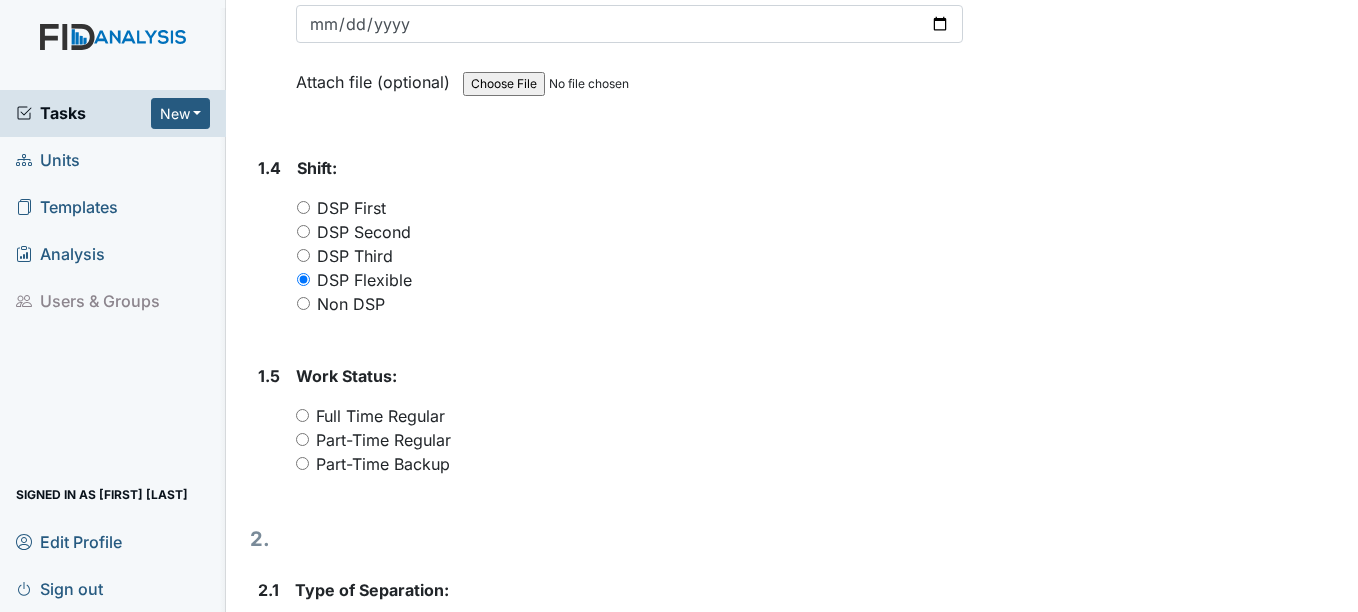 click on "Part-Time Backup" at bounding box center [302, 463] 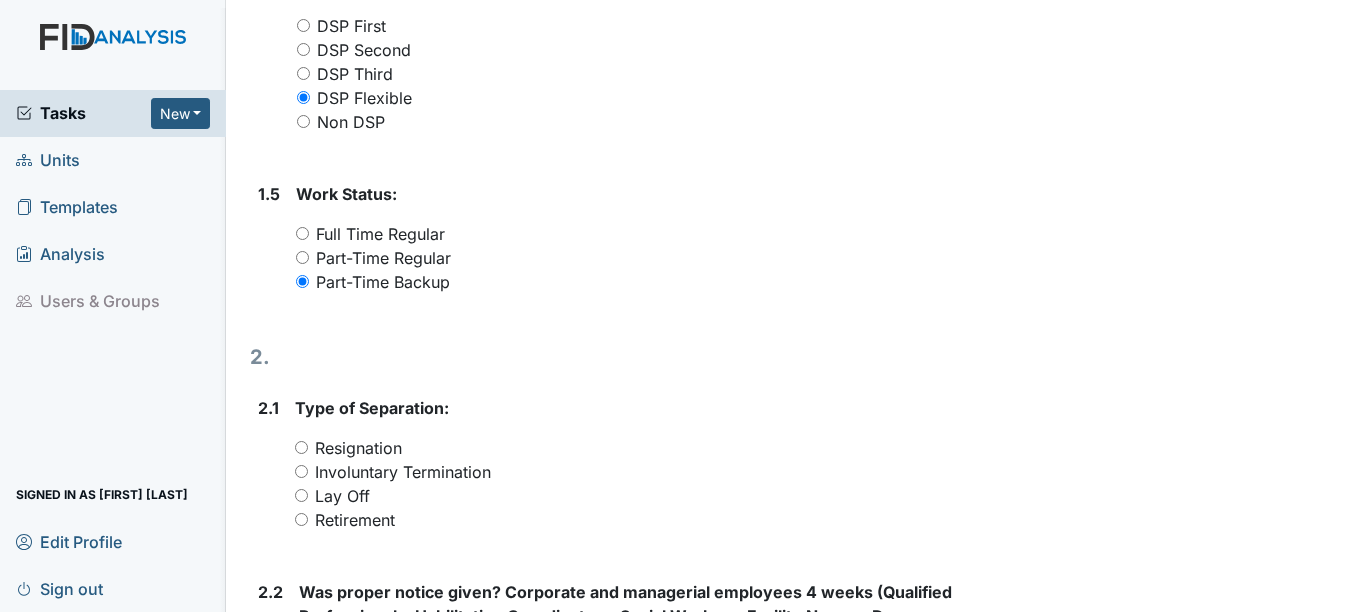 scroll, scrollTop: 900, scrollLeft: 0, axis: vertical 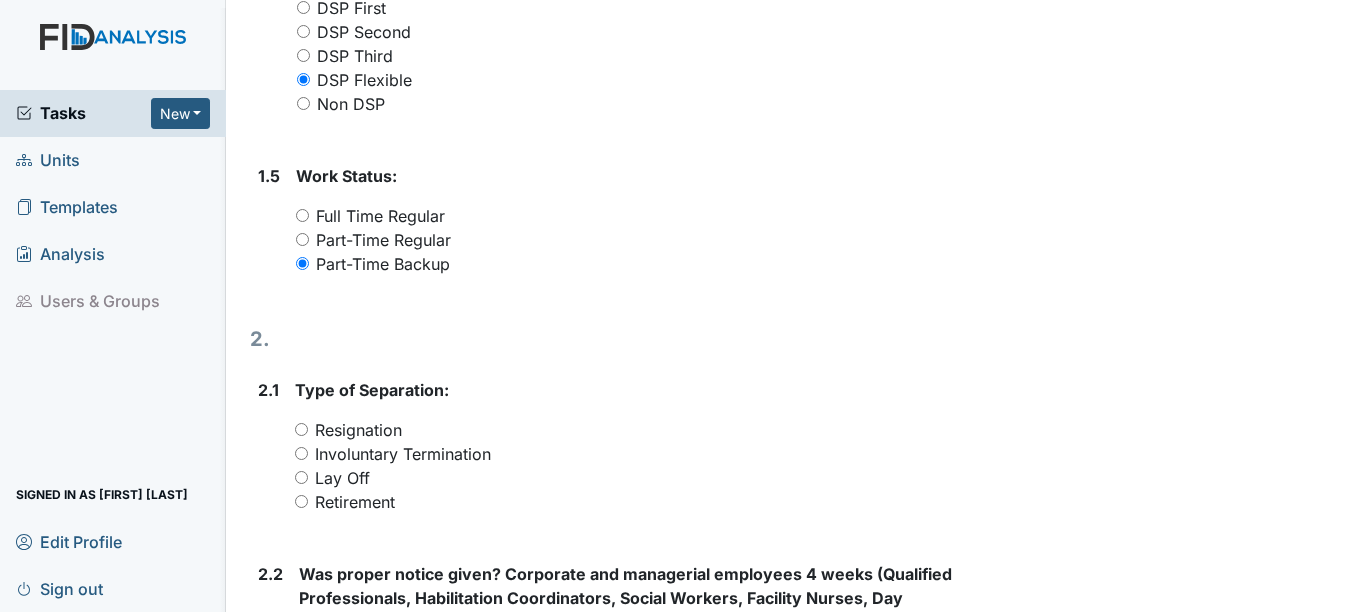 click on "Resignation" at bounding box center (301, 429) 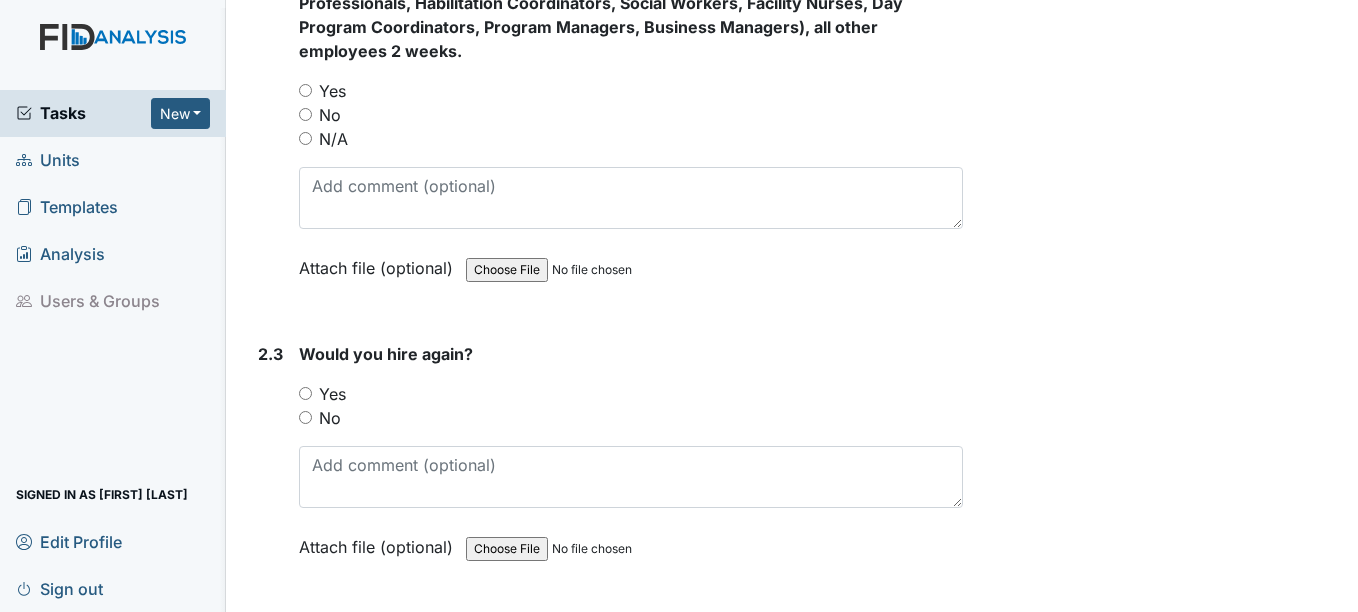 scroll, scrollTop: 1500, scrollLeft: 0, axis: vertical 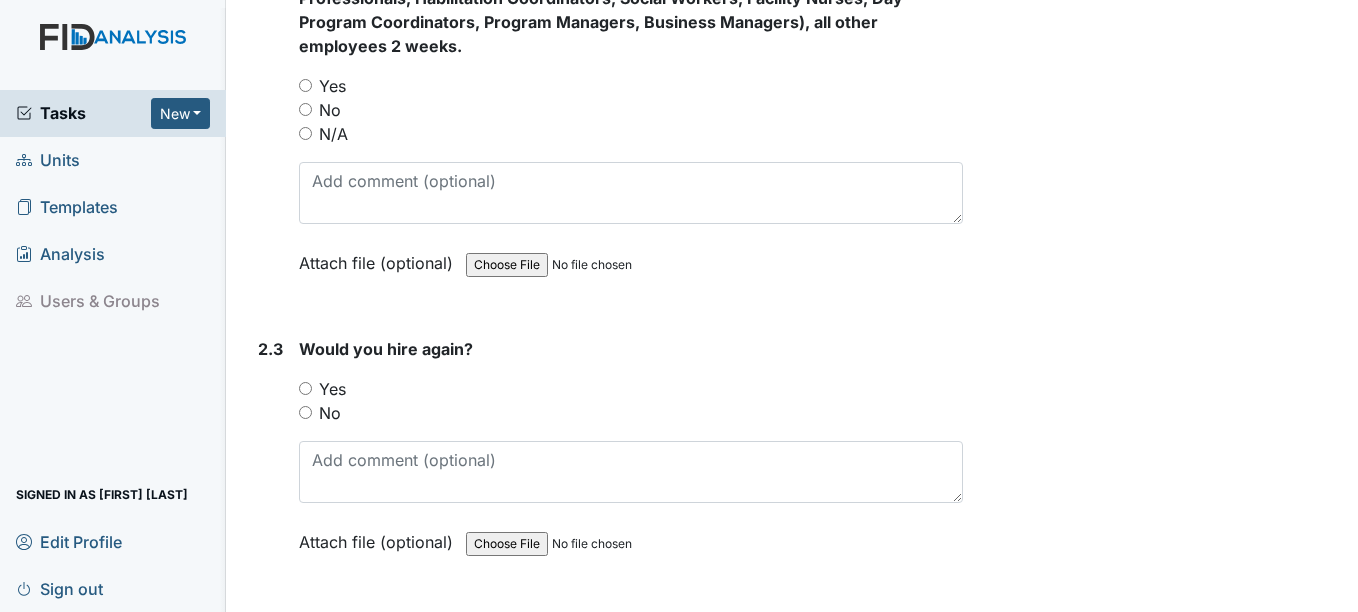 click on "No" at bounding box center [305, 412] 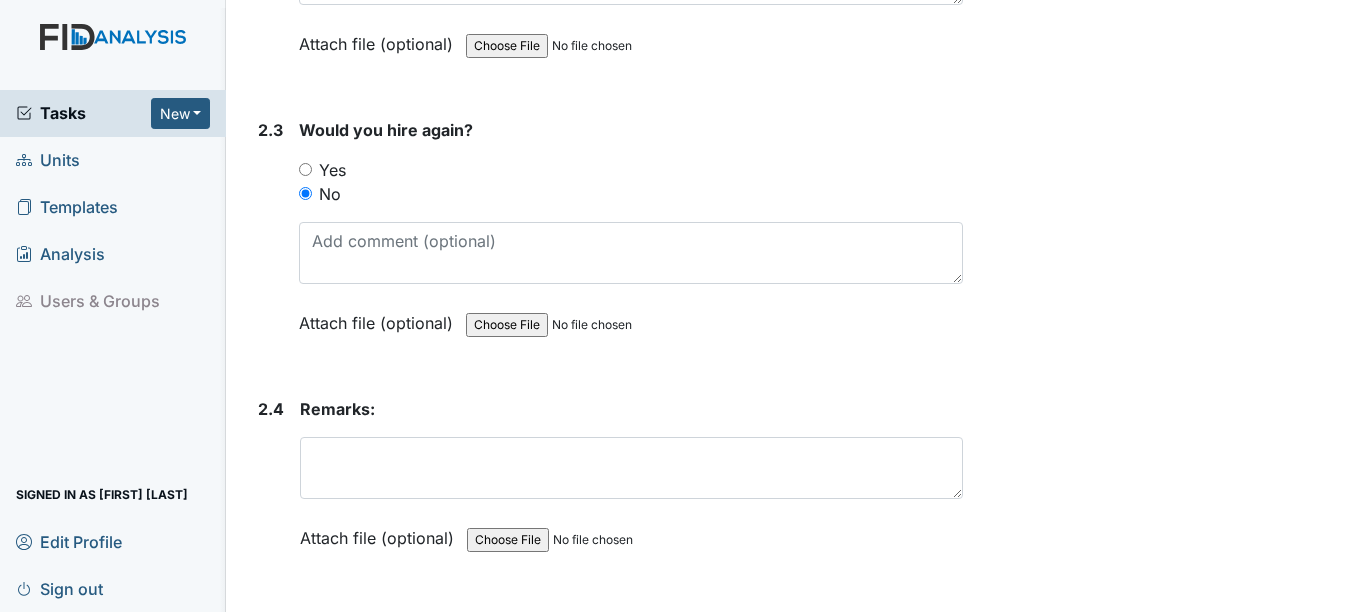 scroll, scrollTop: 1773, scrollLeft: 0, axis: vertical 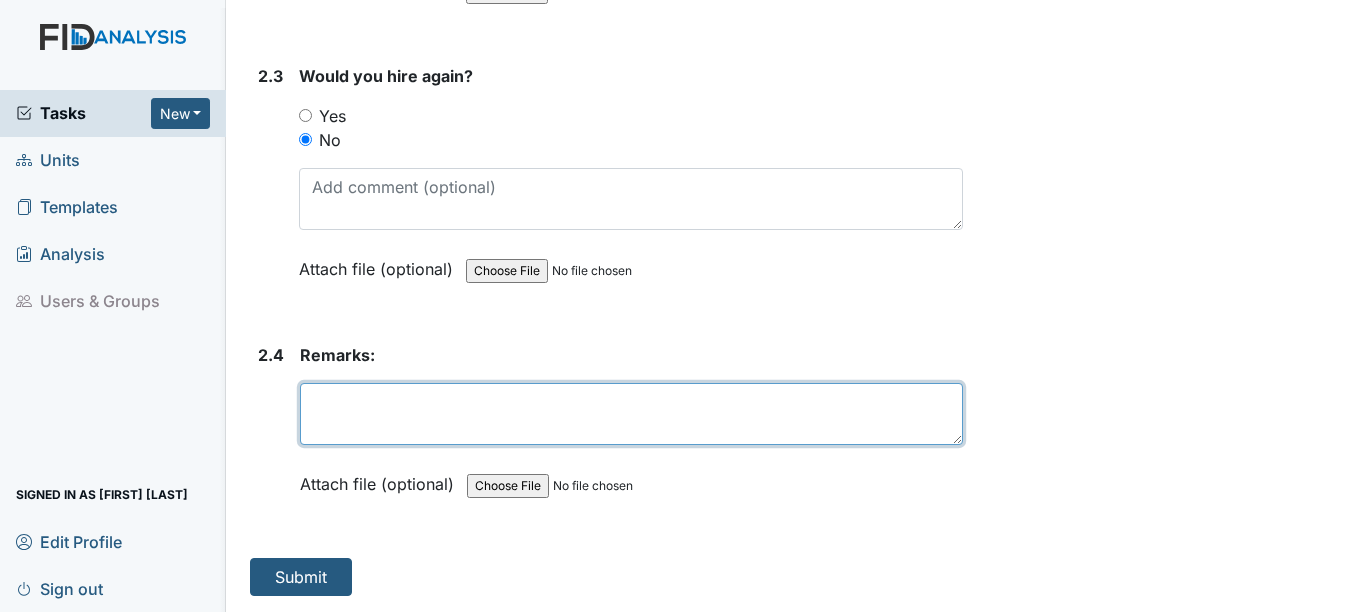 click at bounding box center (631, 414) 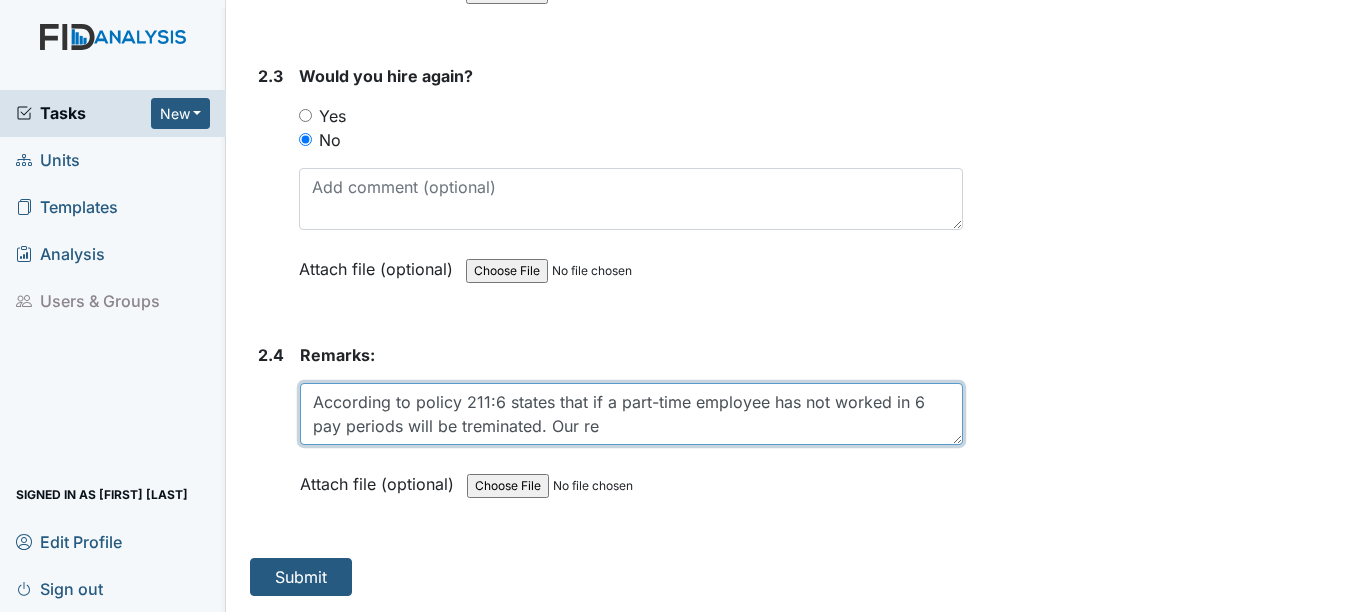 click on "According to policy 211:6 states that if a part-time employee has not worked in 6 pay periods will be treminated. Our re" at bounding box center [631, 414] 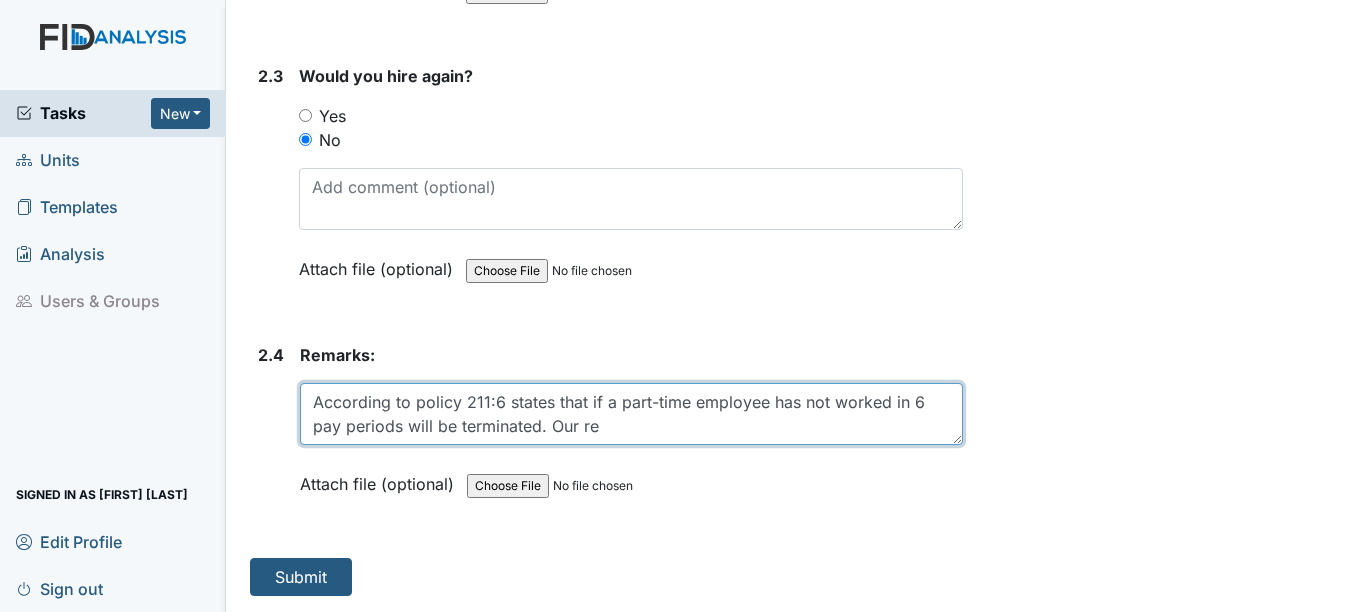 click on "According to policy 211:6 states that if a part-time employee has not worked in 6 pay periods will be terminated. Our re" at bounding box center [631, 414] 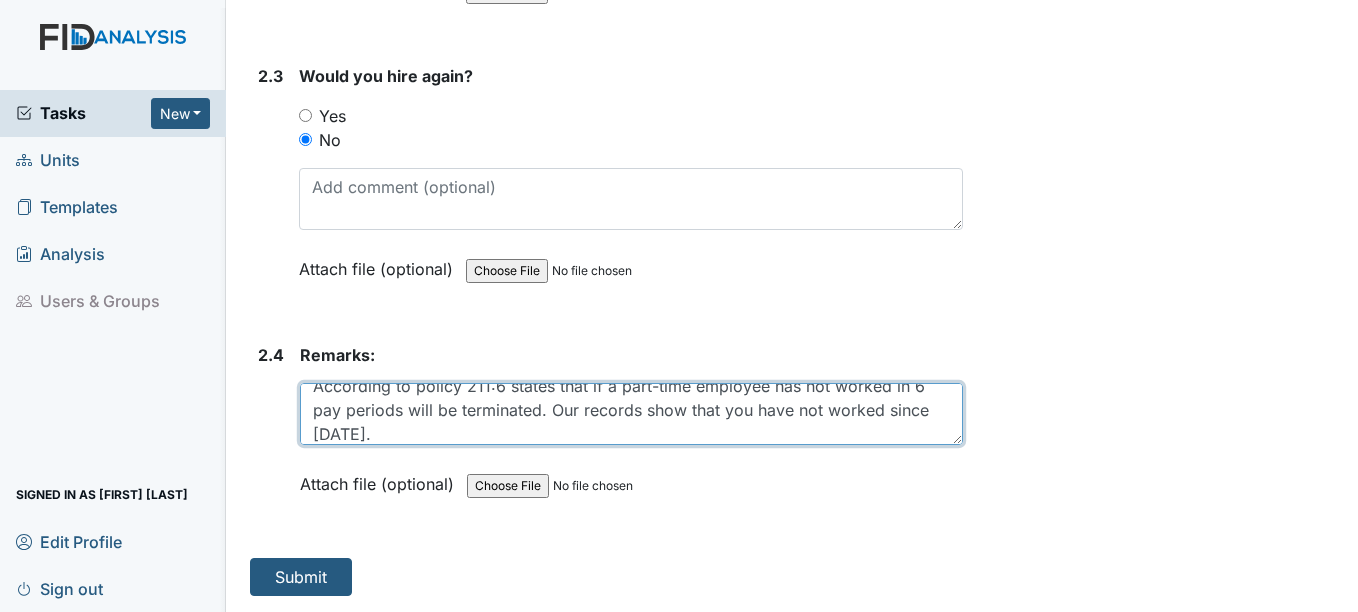 scroll, scrollTop: 0, scrollLeft: 0, axis: both 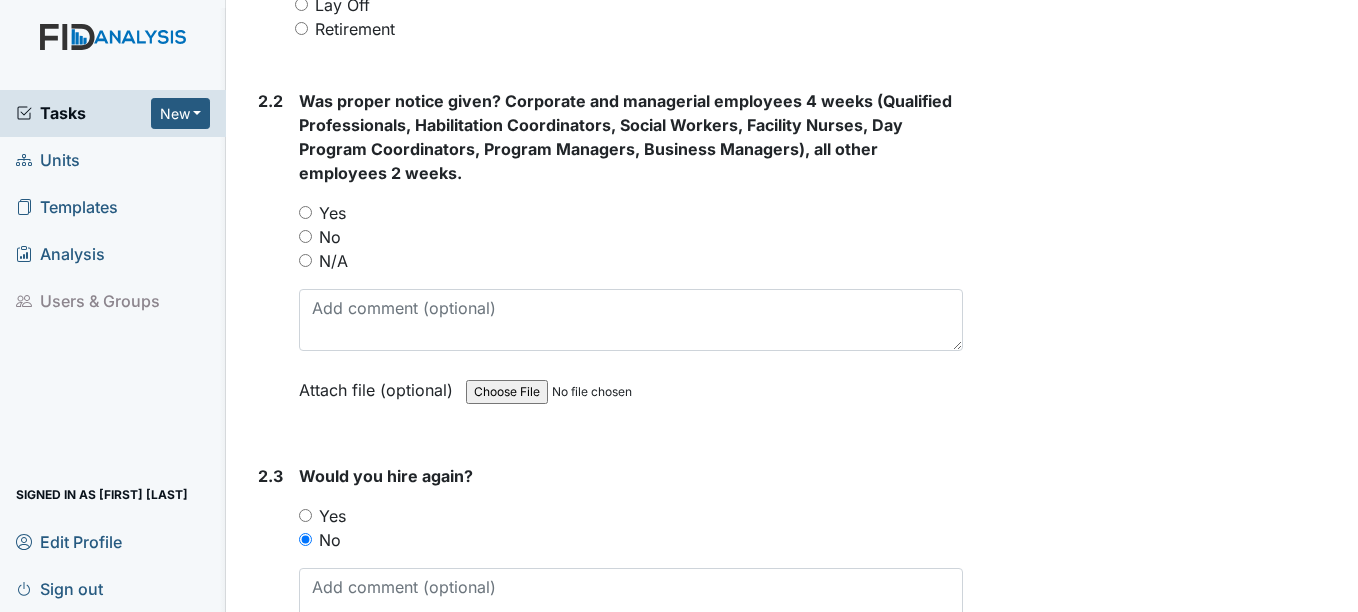 type on "According to policy 211:6 states that if a part-time employee has not worked in 6 pay periods will be terminated. Our records show that you have not worked since 4-12-25." 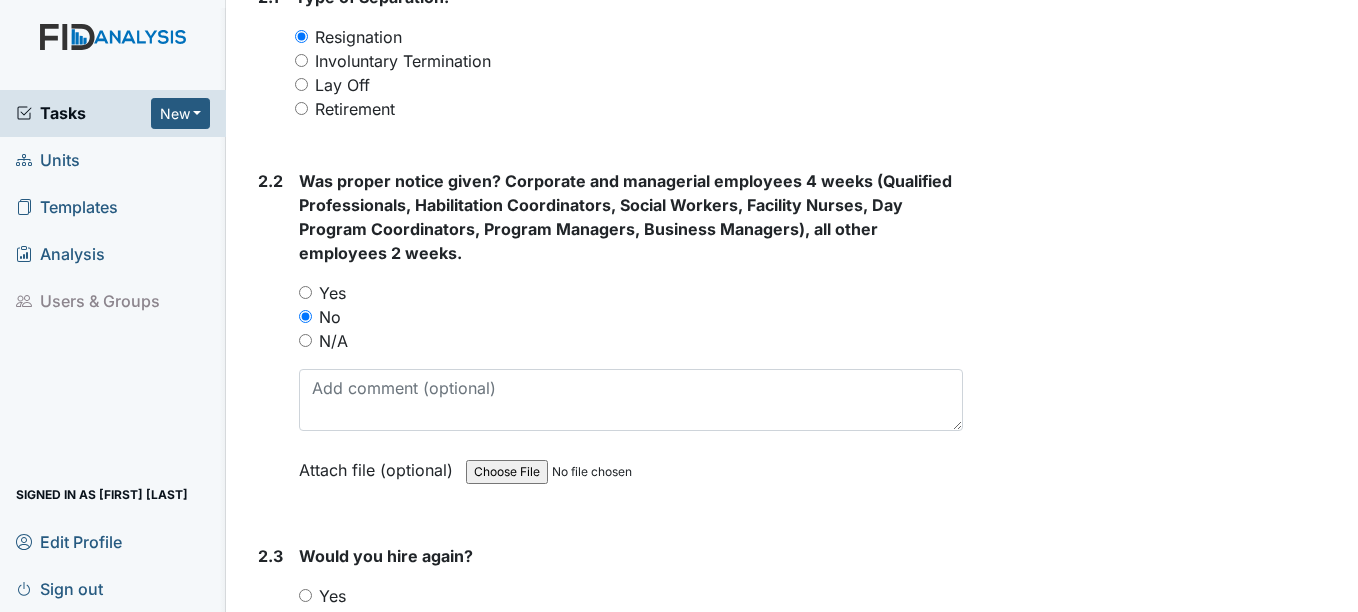 scroll, scrollTop: 1073, scrollLeft: 0, axis: vertical 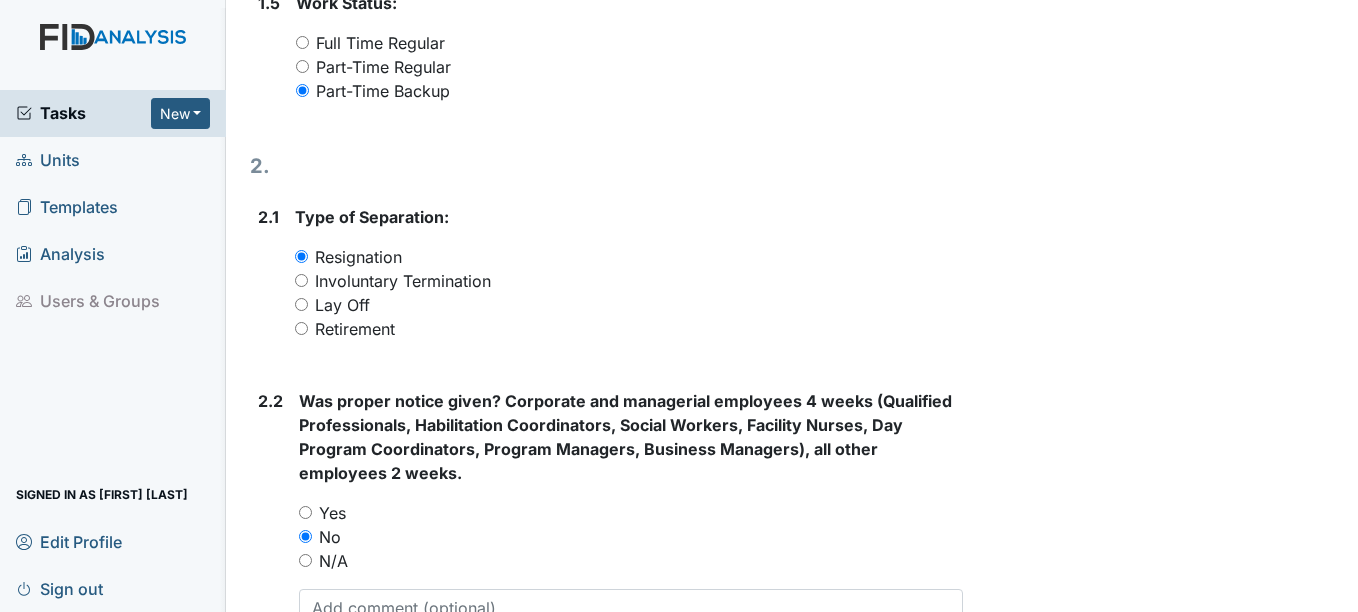 click on "Involuntary Termination" at bounding box center [301, 280] 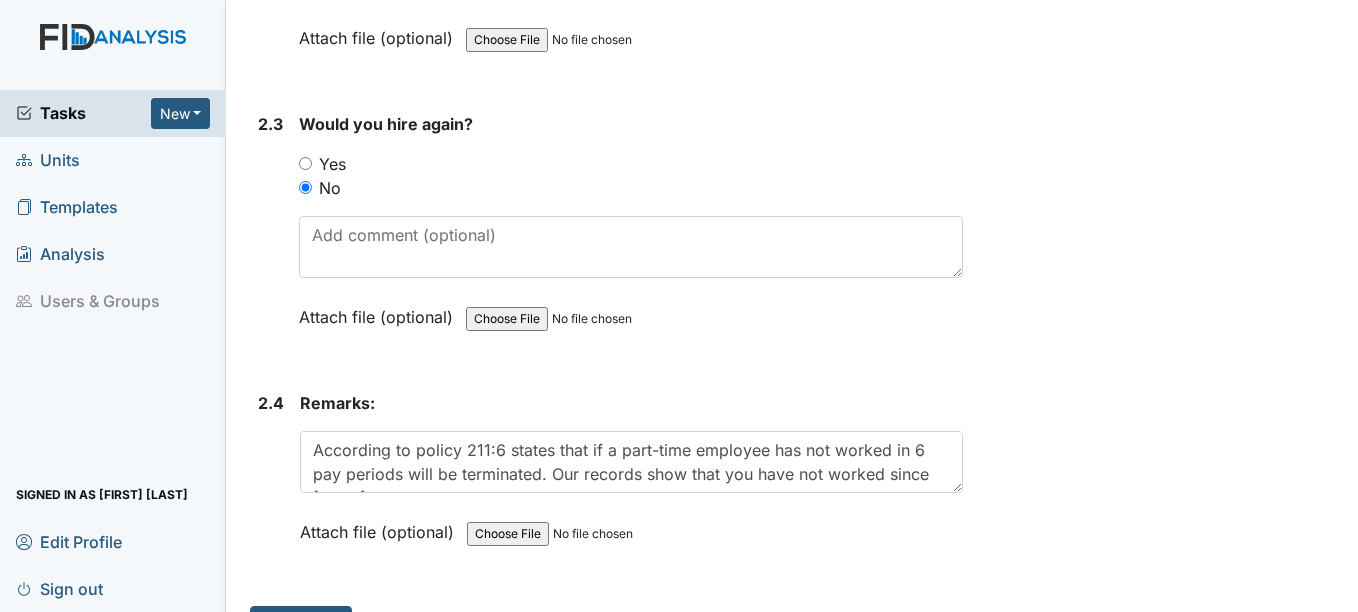 scroll, scrollTop: 1773, scrollLeft: 0, axis: vertical 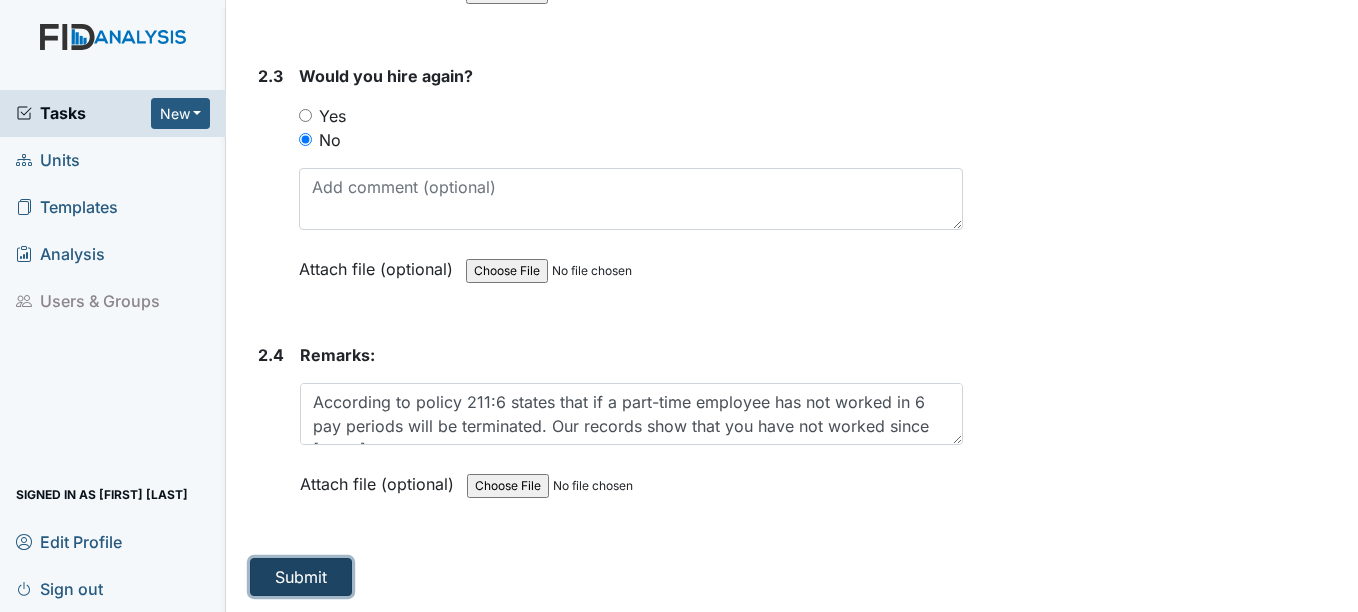 click on "Submit" at bounding box center (301, 577) 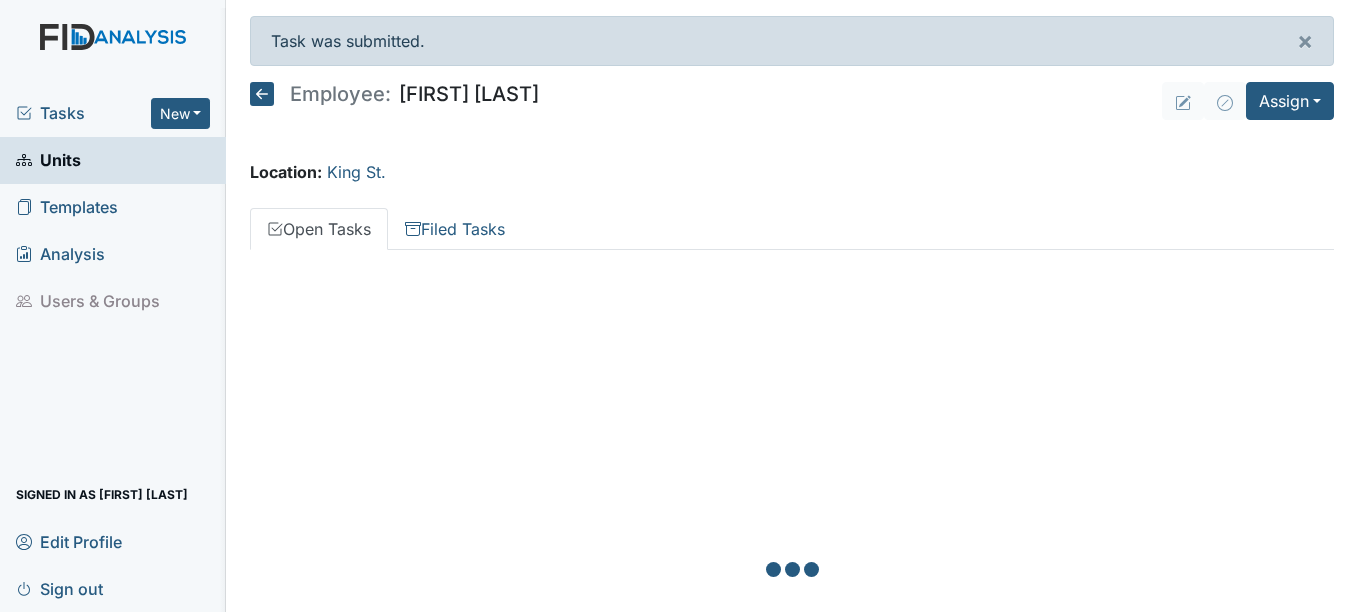 scroll, scrollTop: 0, scrollLeft: 0, axis: both 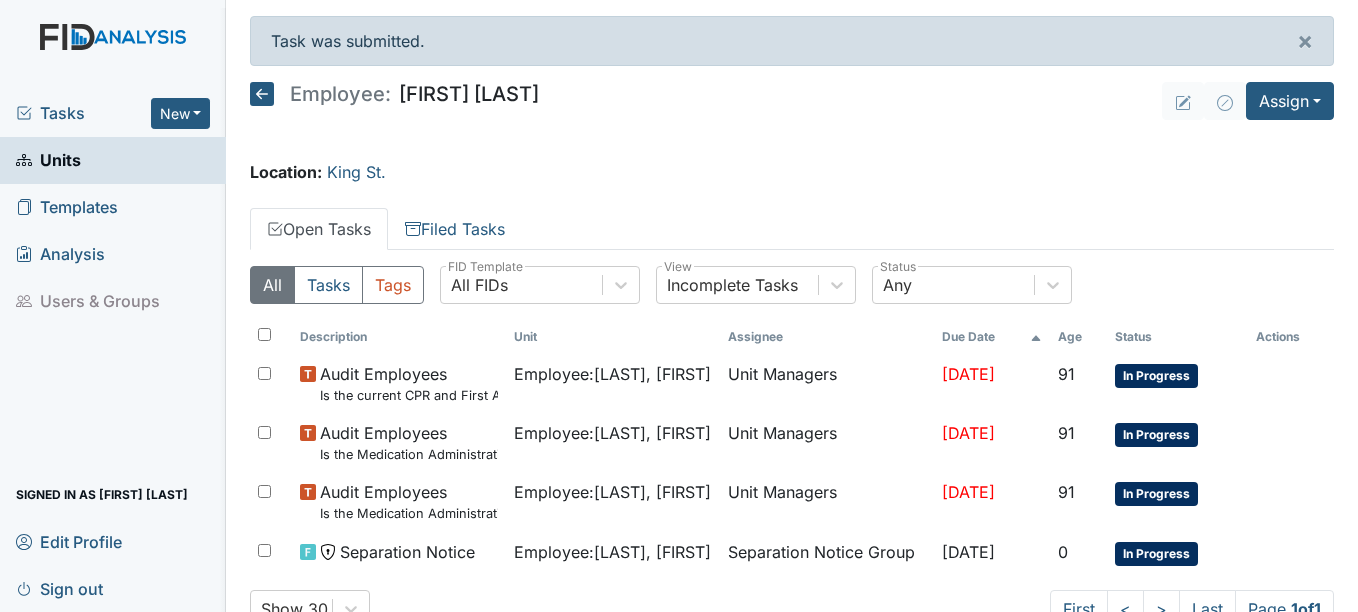 click on "Units" at bounding box center [48, 160] 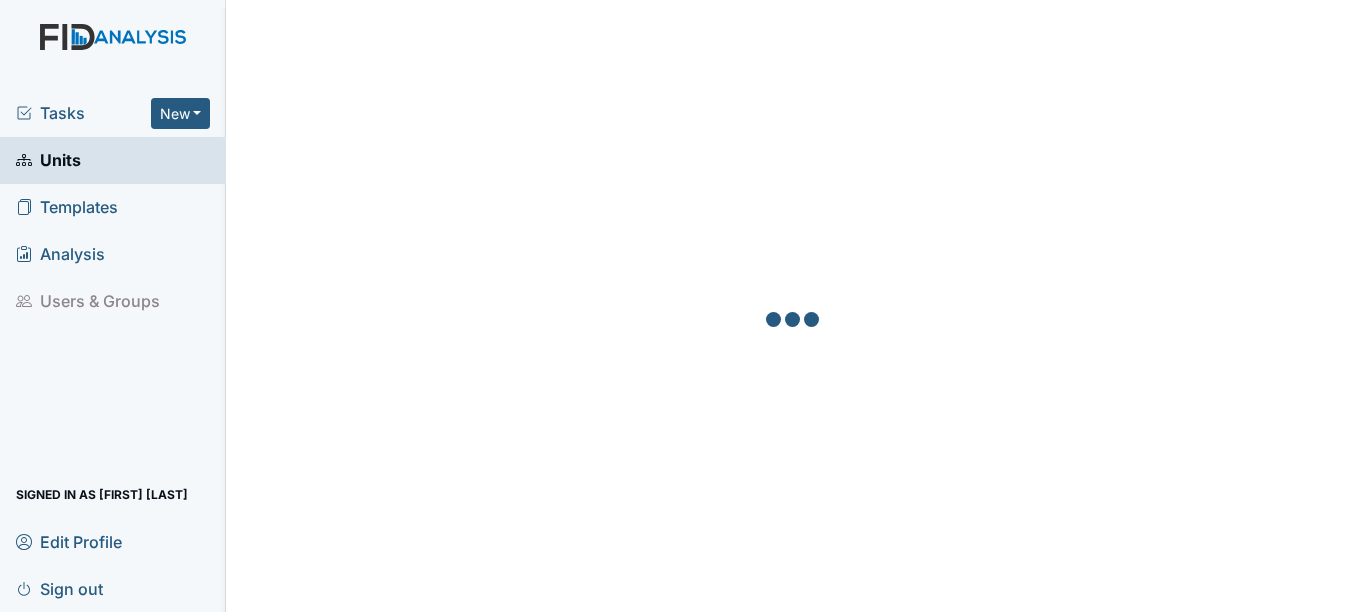 scroll, scrollTop: 0, scrollLeft: 0, axis: both 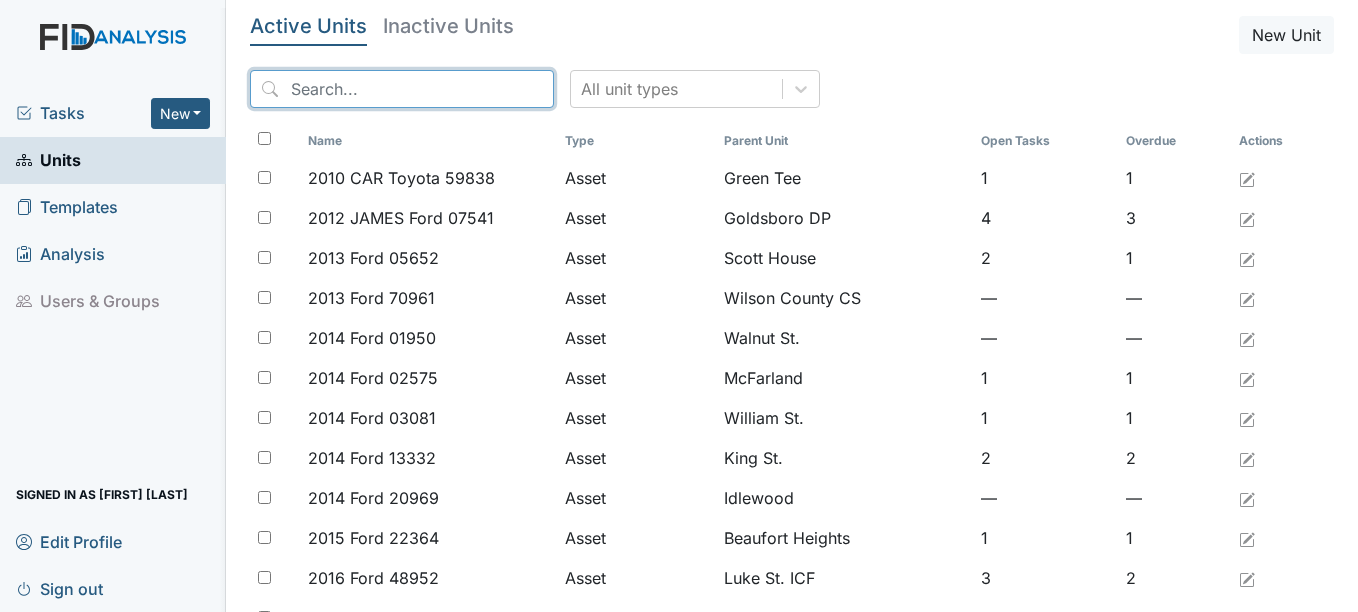 click at bounding box center [402, 89] 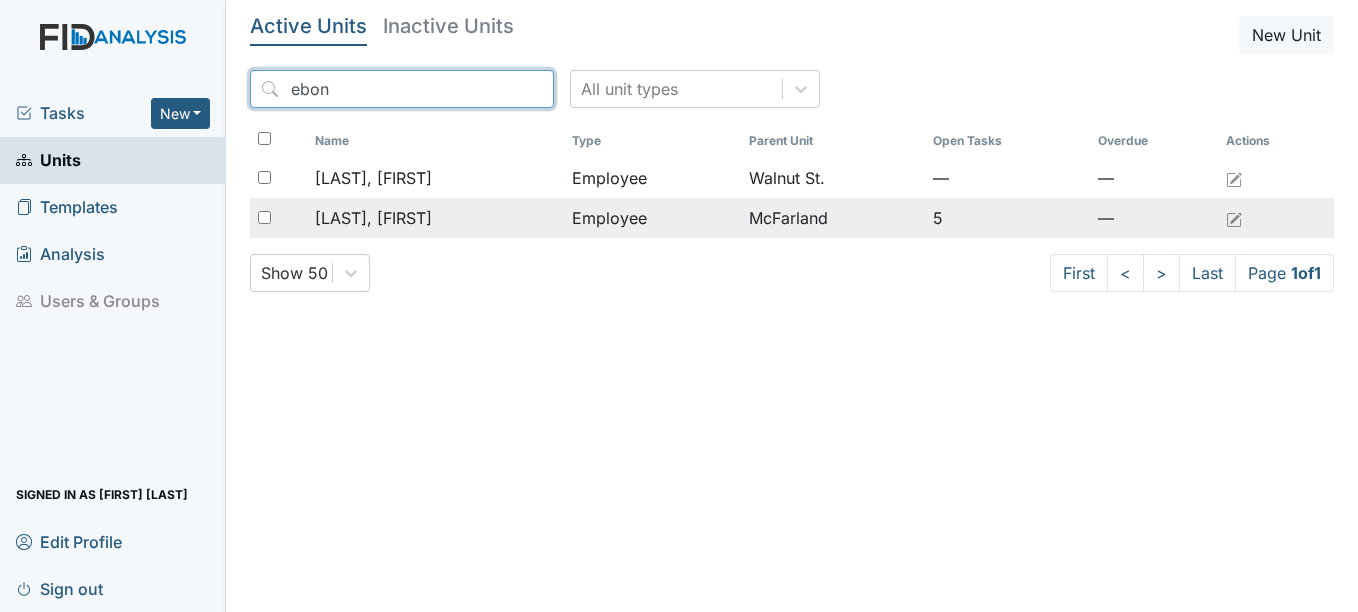 type on "ebon" 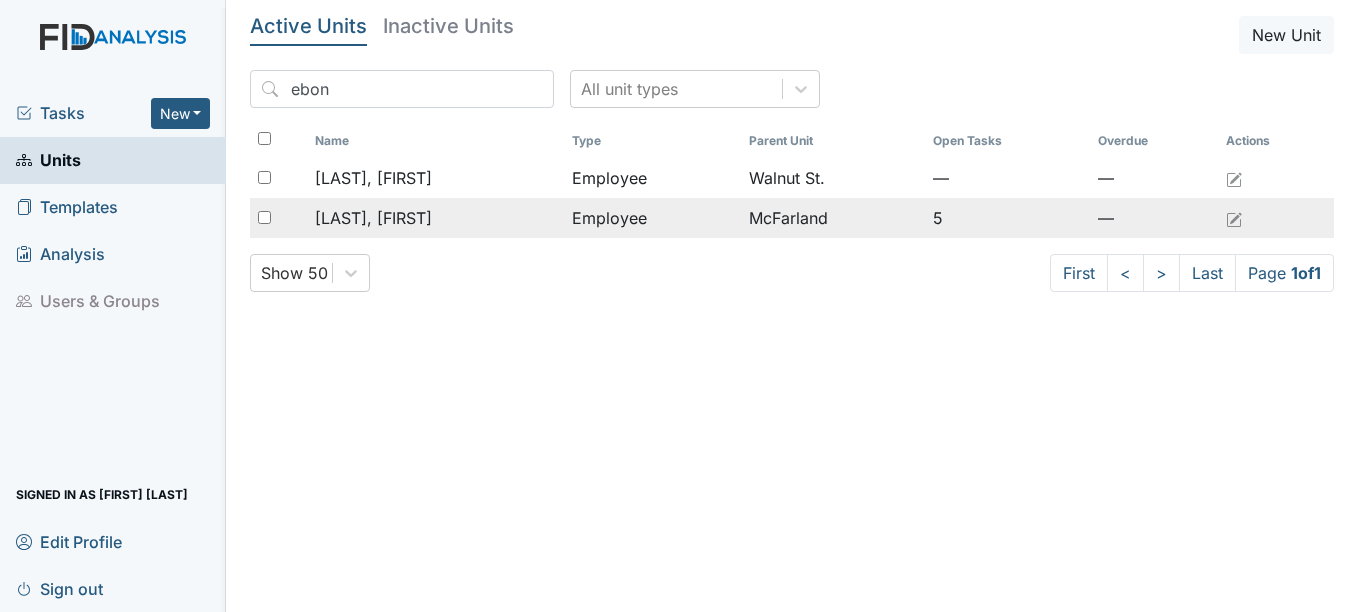 click on "[LAST], [FIRST]" at bounding box center [373, 218] 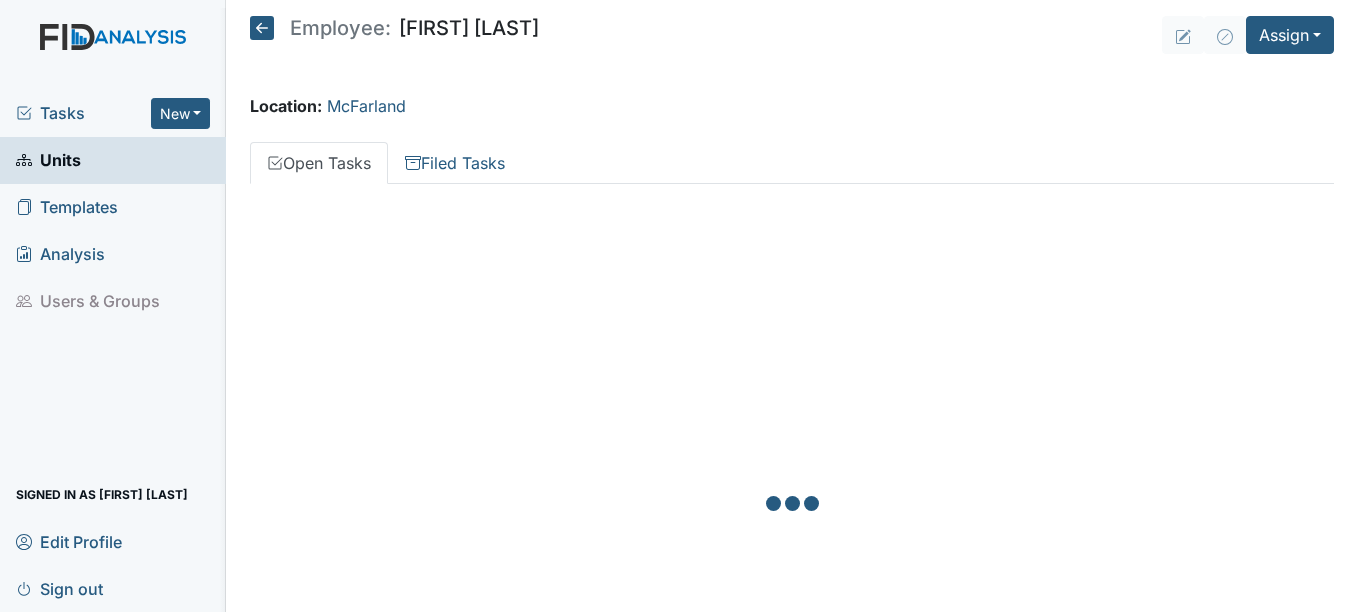 scroll, scrollTop: 0, scrollLeft: 0, axis: both 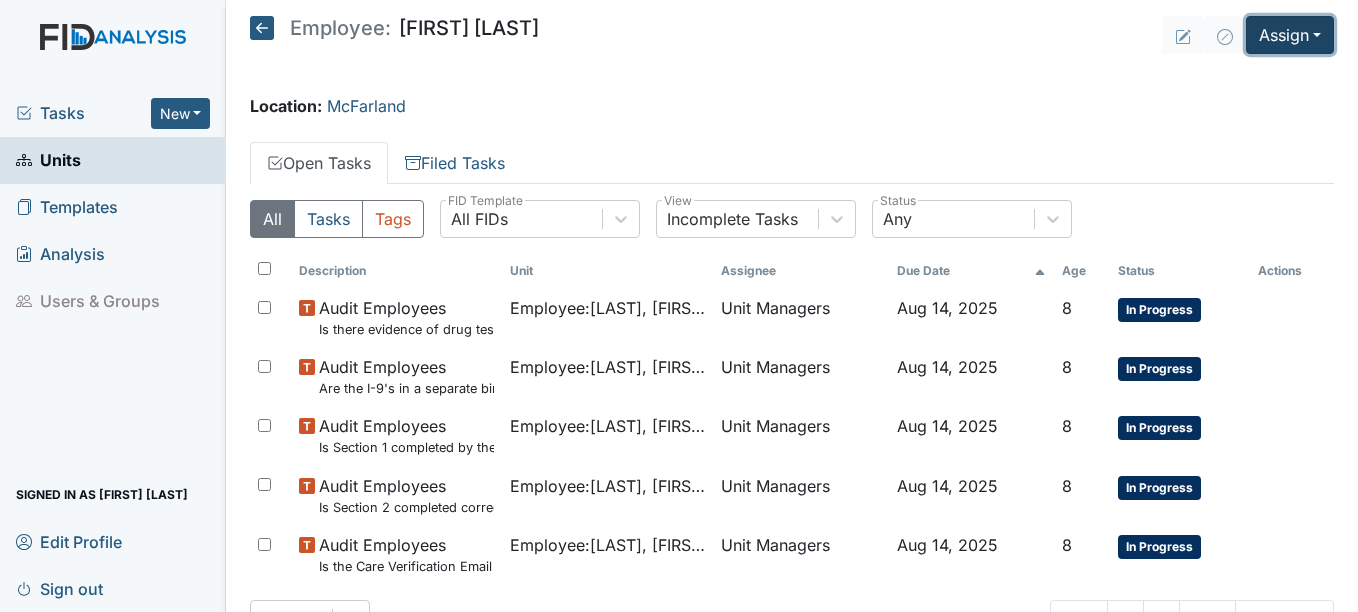 click on "Assign" at bounding box center [1290, 35] 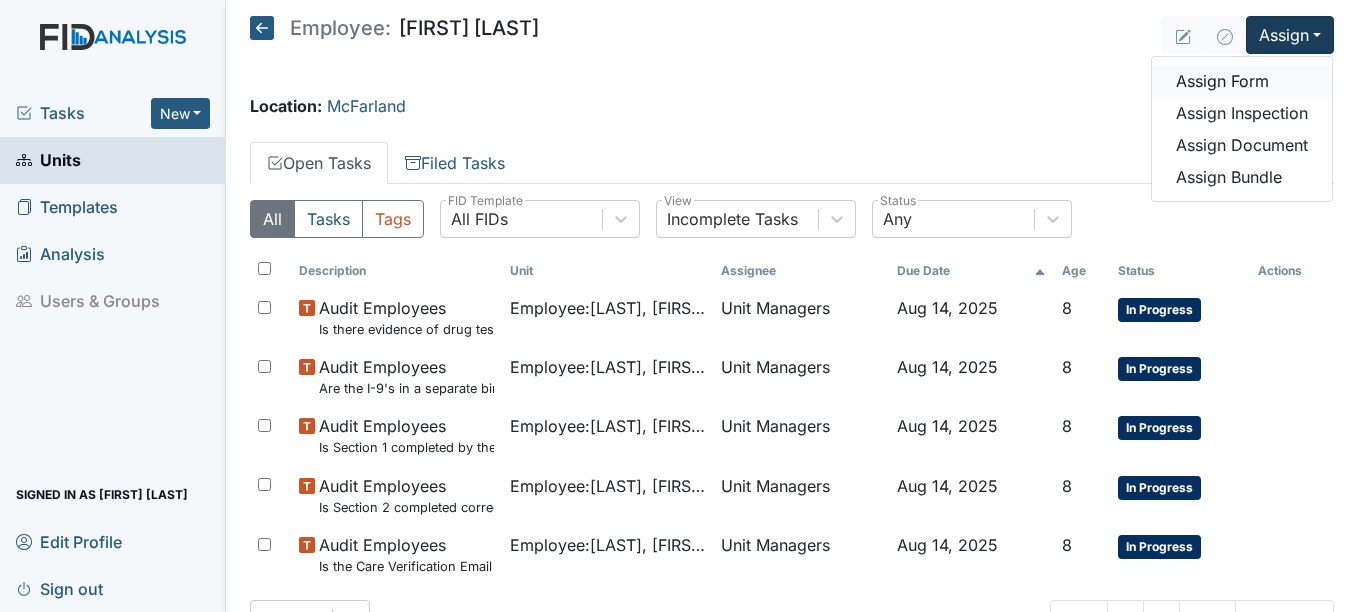 click on "Assign Form" at bounding box center [1242, 81] 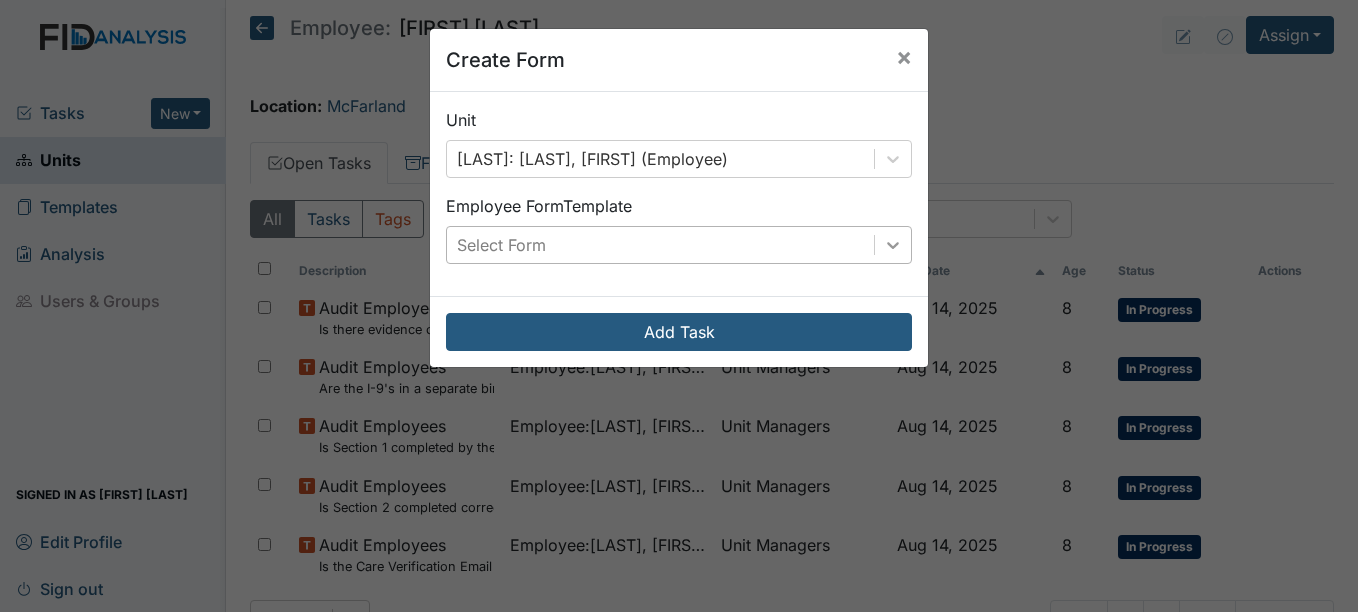 click 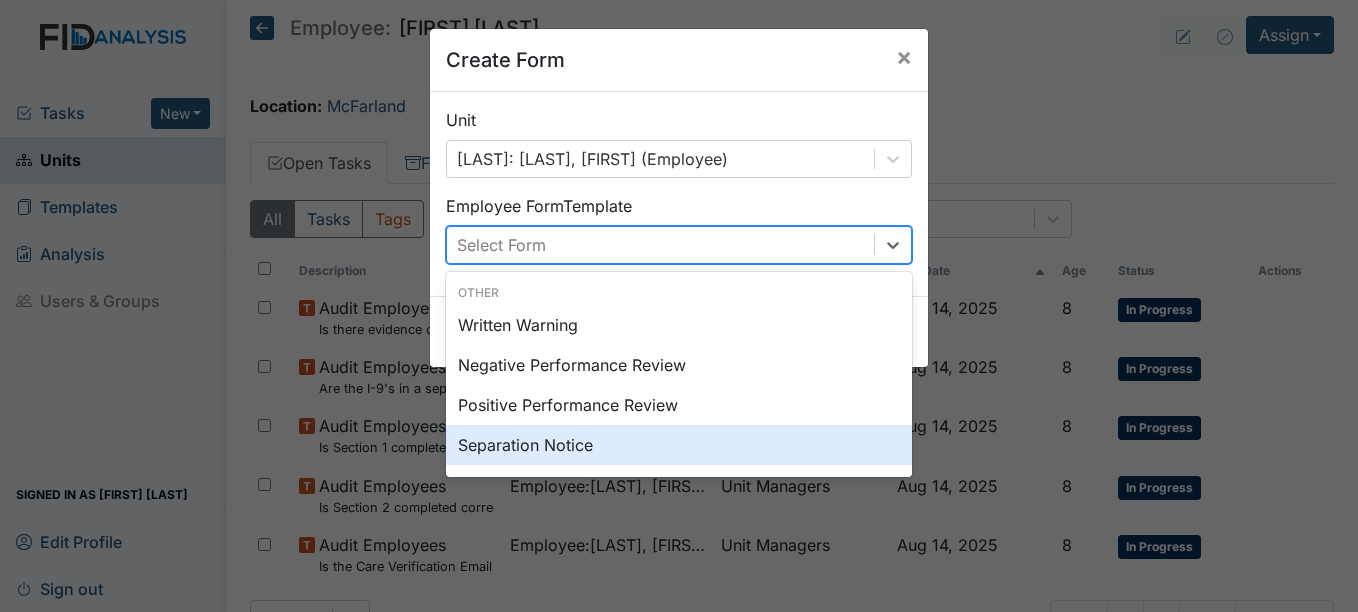 click on "Separation Notice" at bounding box center (679, 445) 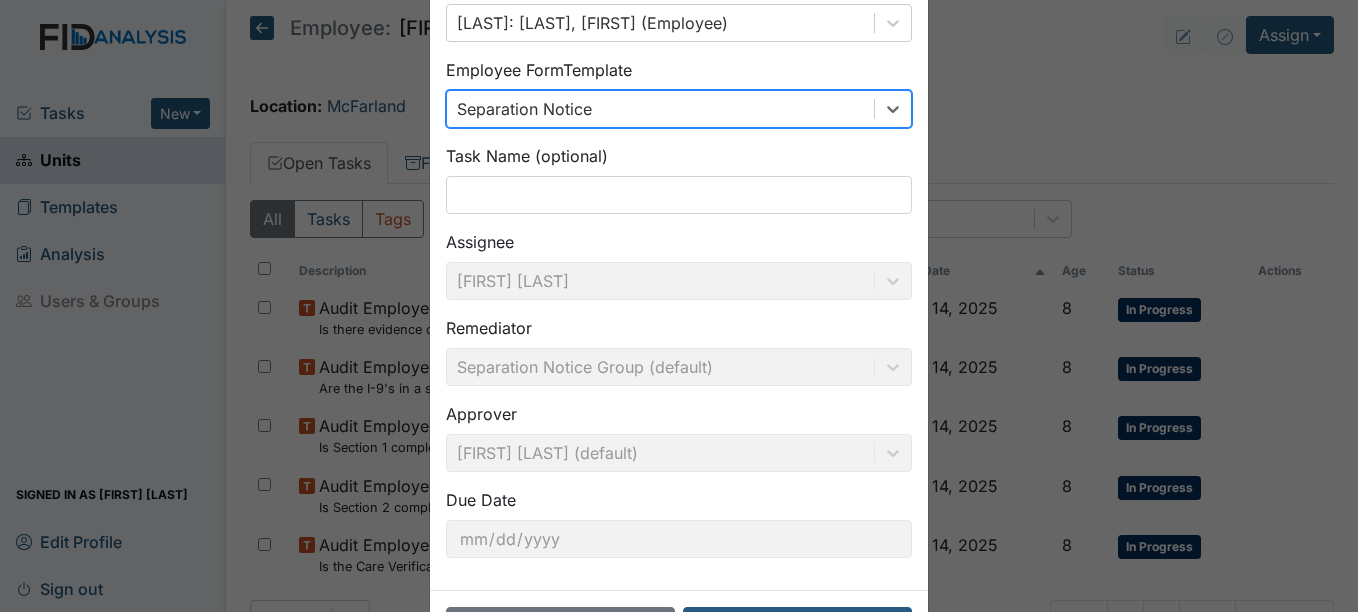 scroll, scrollTop: 214, scrollLeft: 0, axis: vertical 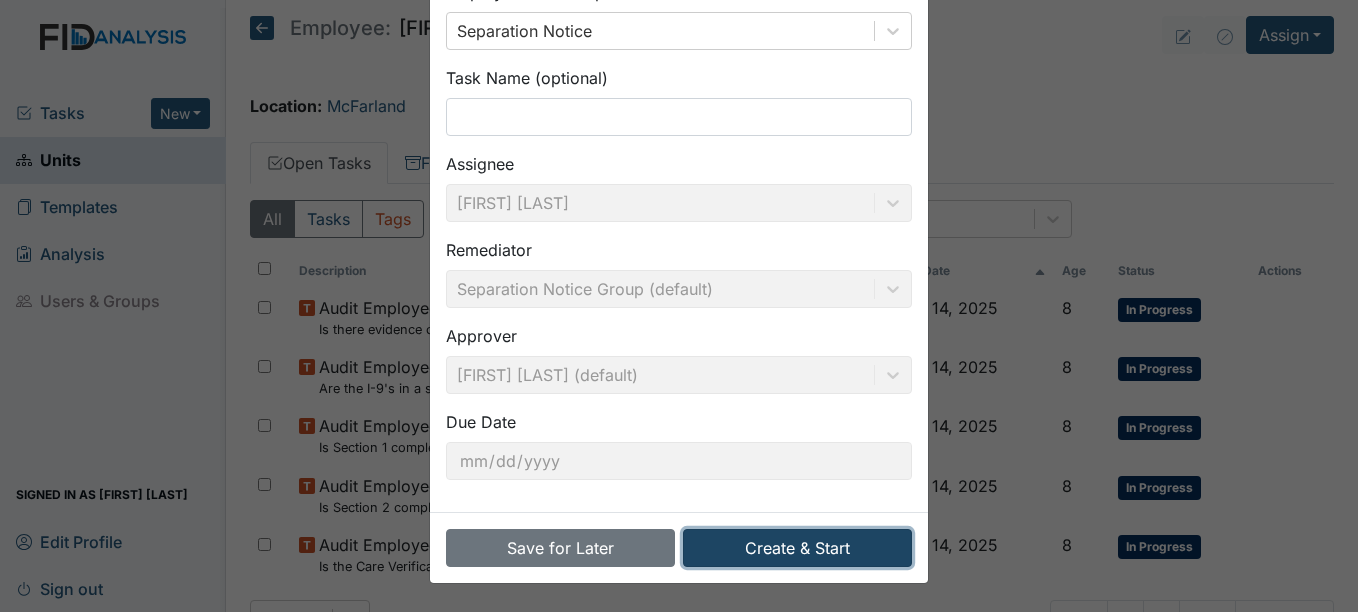 click on "Create & Start" at bounding box center (797, 548) 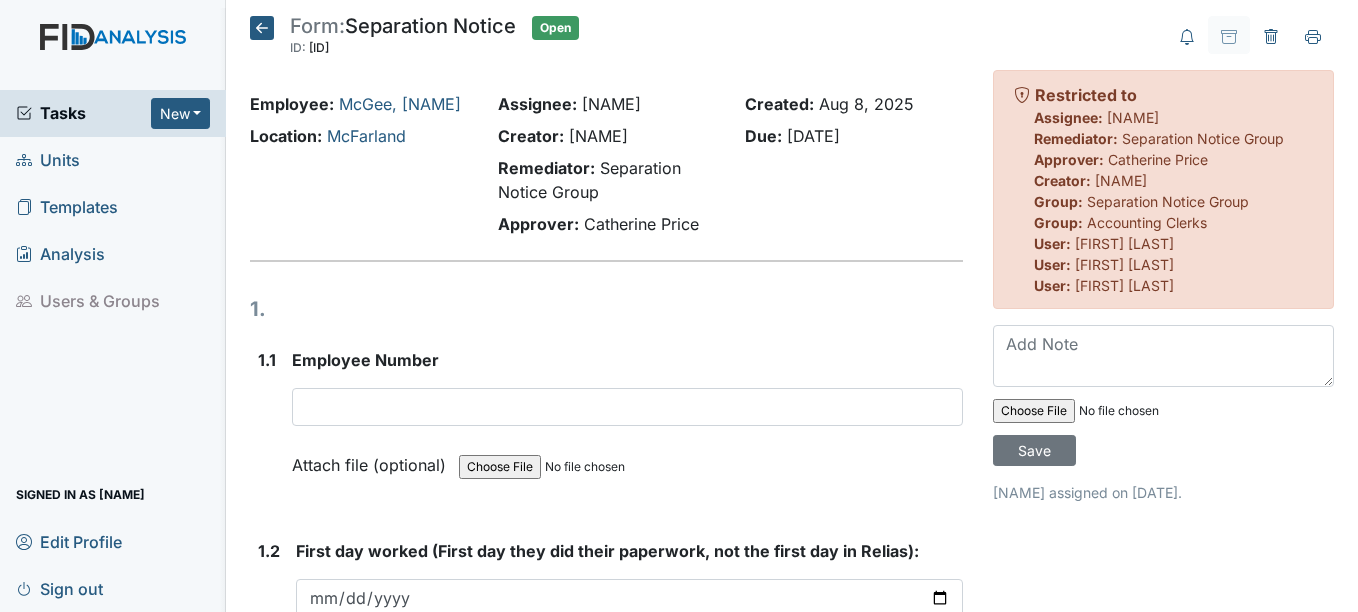 scroll, scrollTop: 0, scrollLeft: 0, axis: both 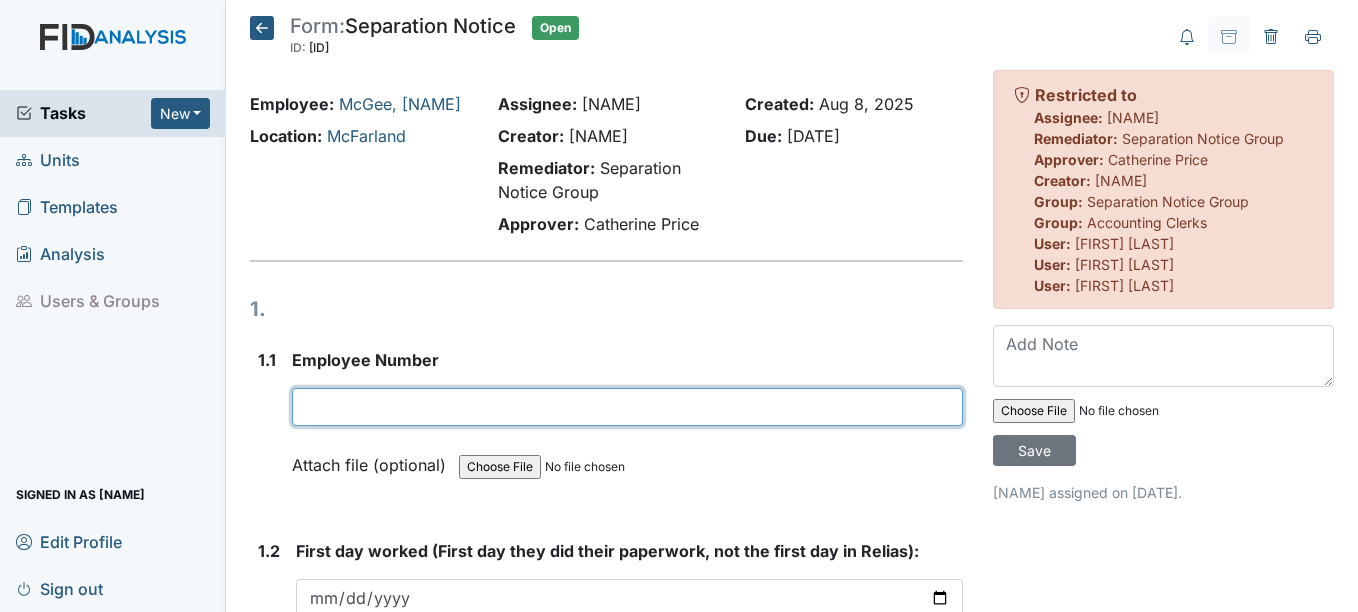 click at bounding box center [627, 407] 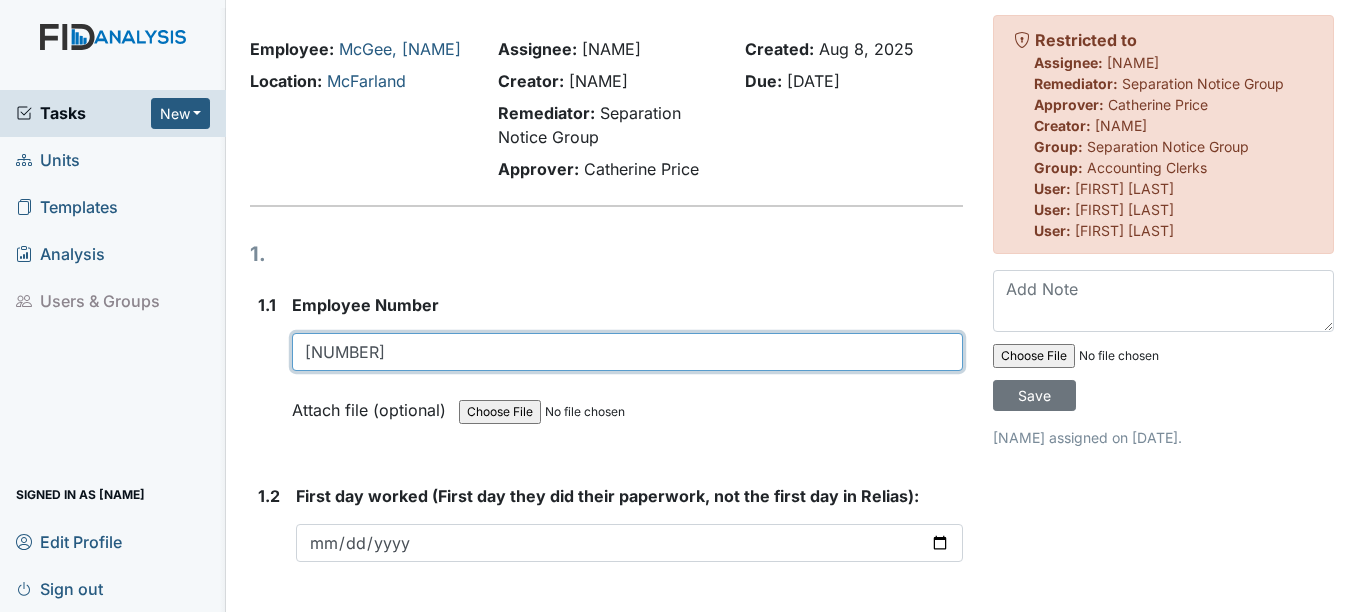 scroll, scrollTop: 200, scrollLeft: 0, axis: vertical 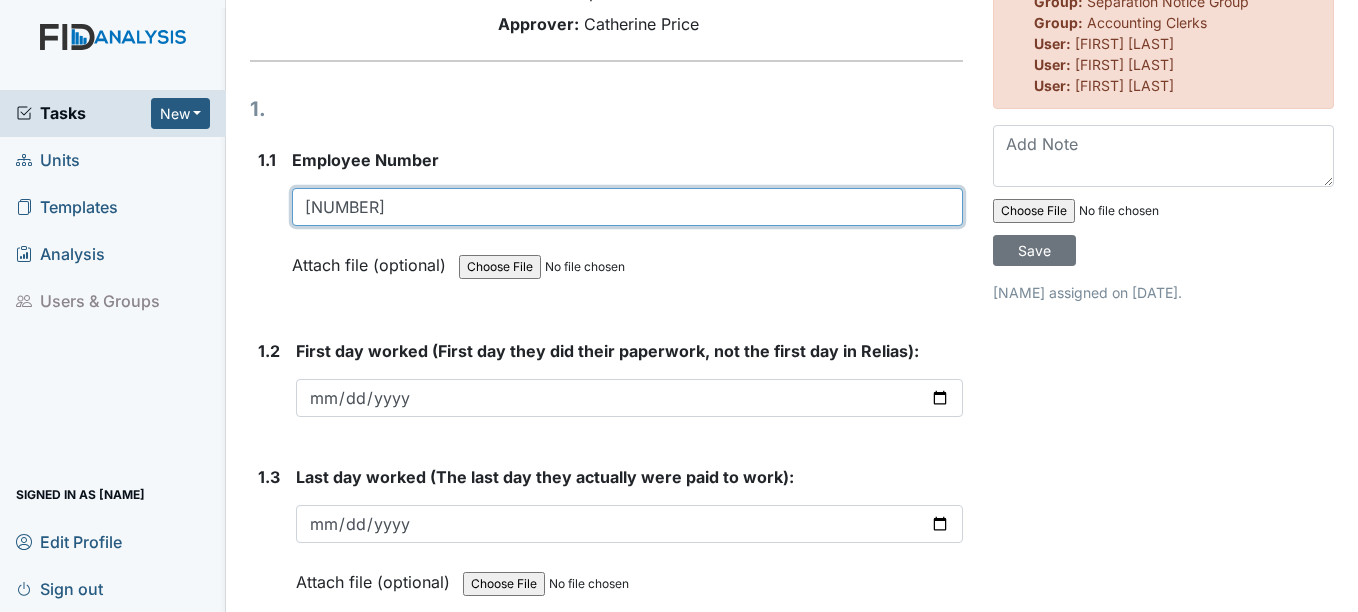 type on "[NUMBER]" 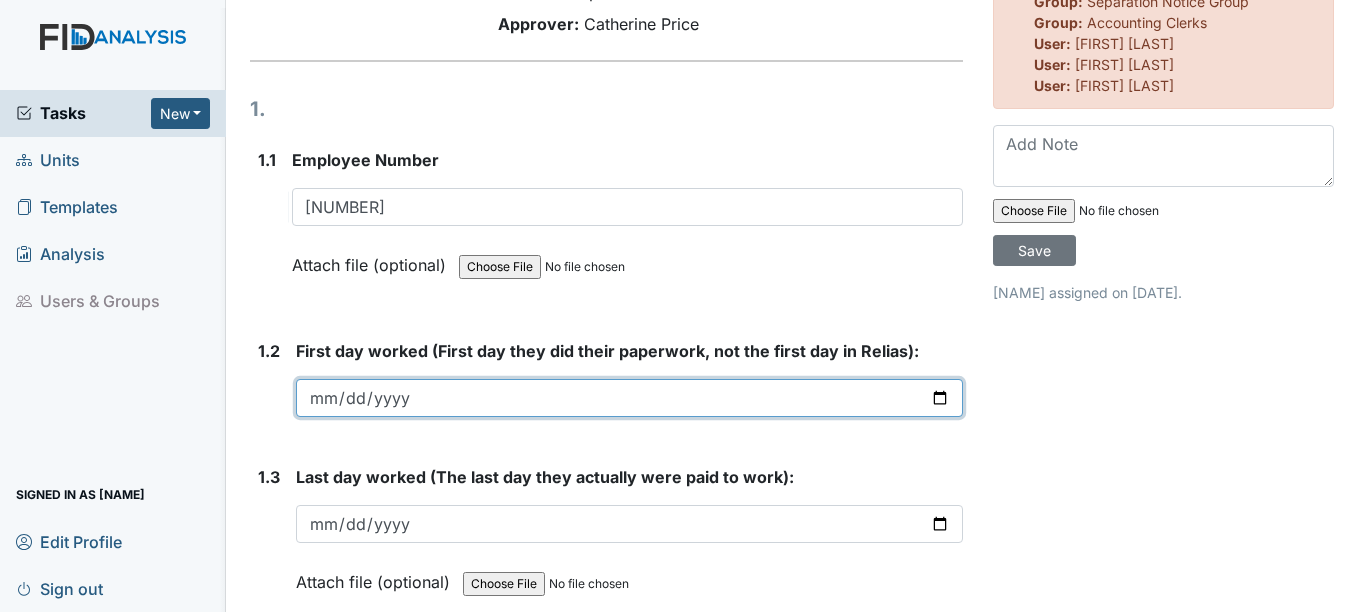 click at bounding box center (629, 398) 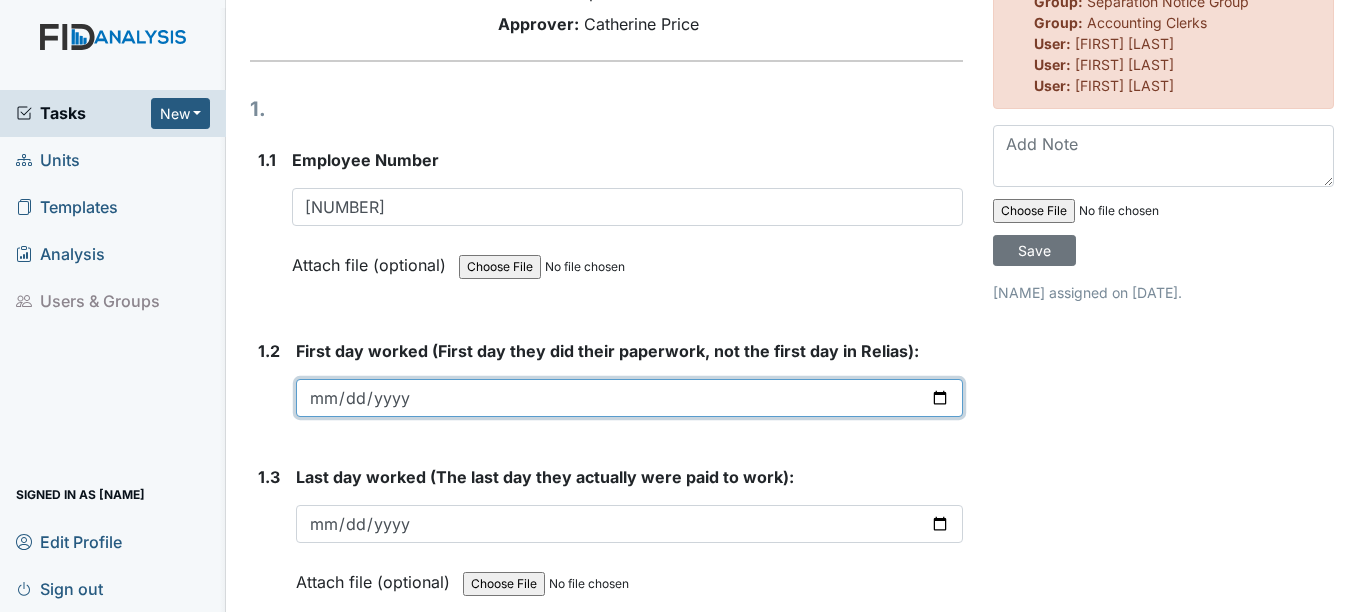 type on "[DATE]" 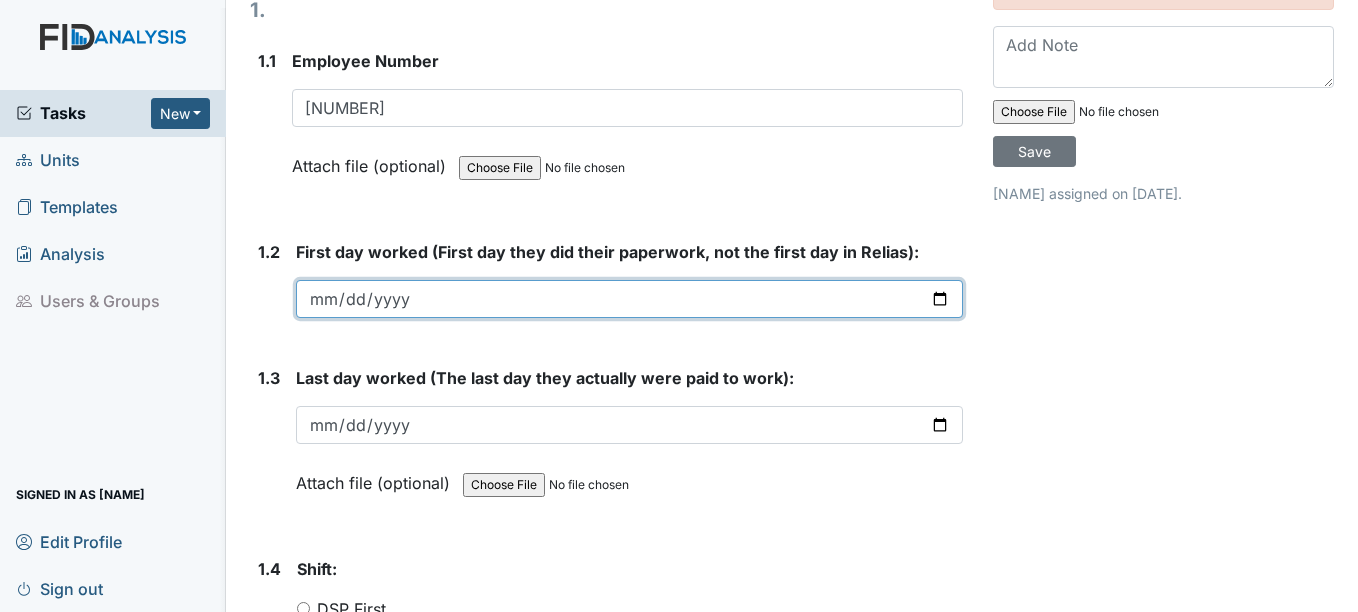 scroll, scrollTop: 300, scrollLeft: 0, axis: vertical 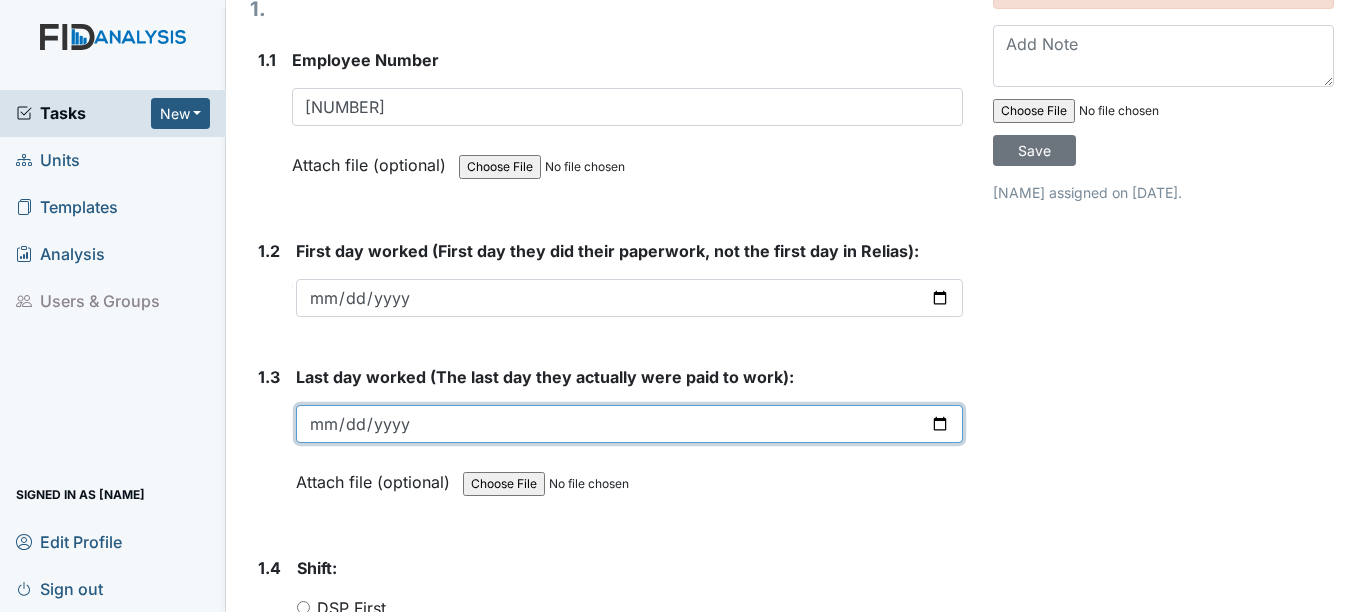 click at bounding box center (629, 424) 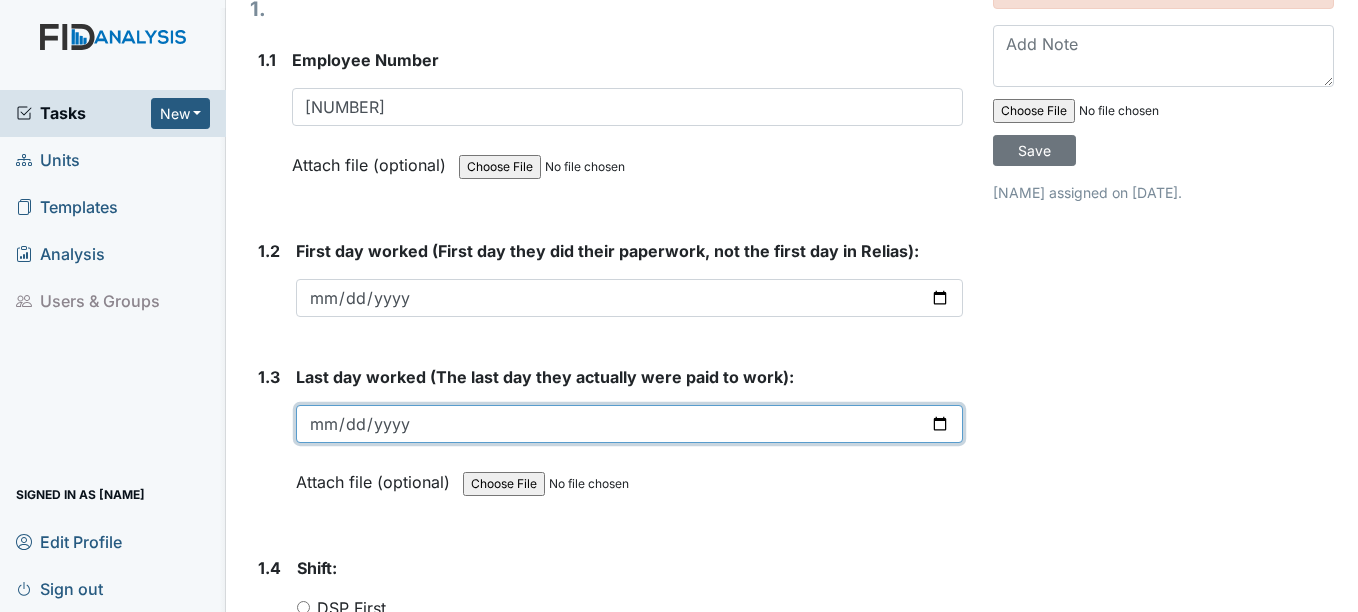type on "[DATE]" 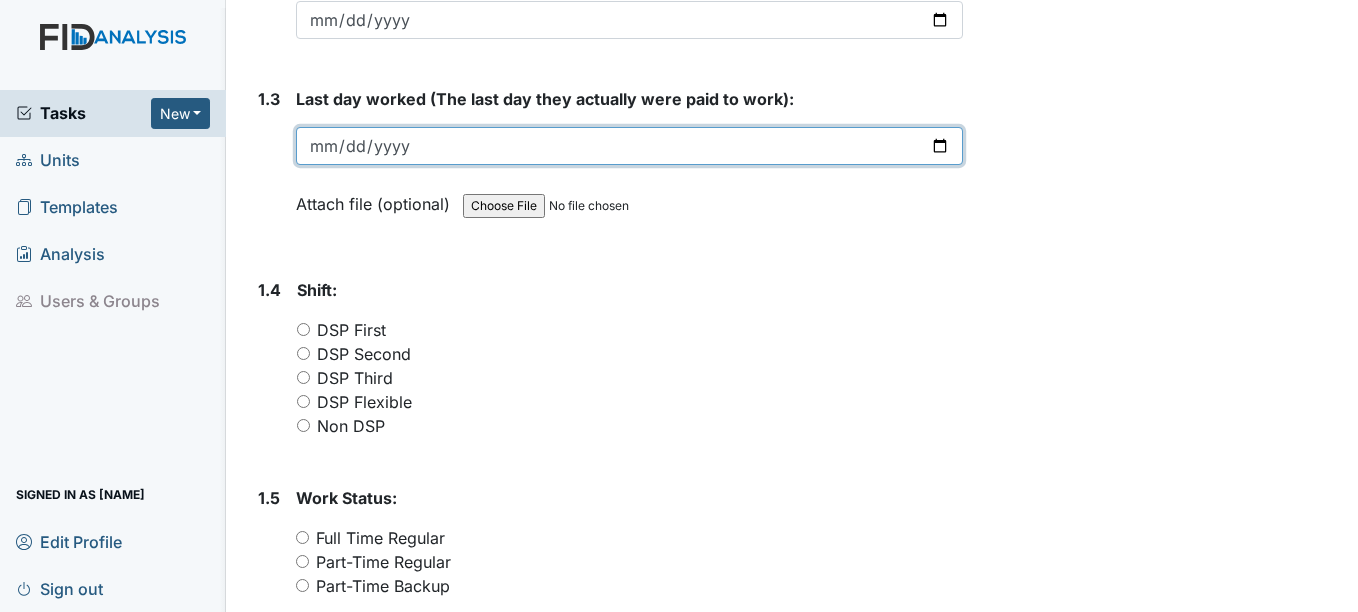 scroll, scrollTop: 600, scrollLeft: 0, axis: vertical 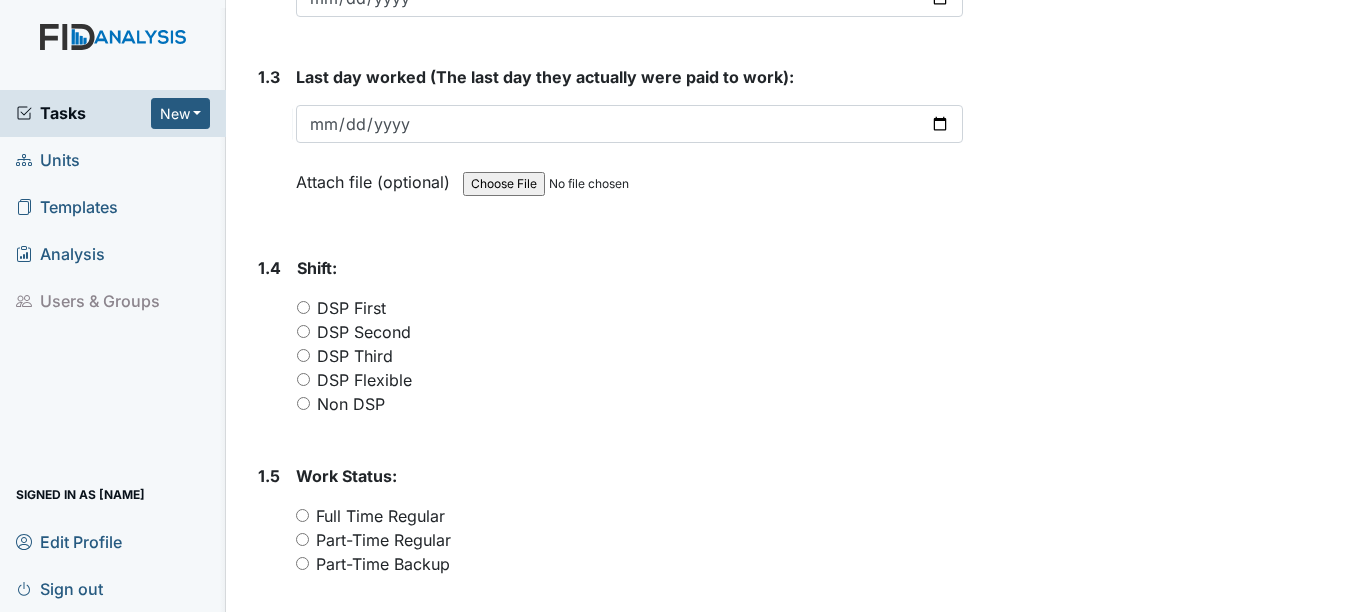 click on "DSP Flexible" at bounding box center (303, 379) 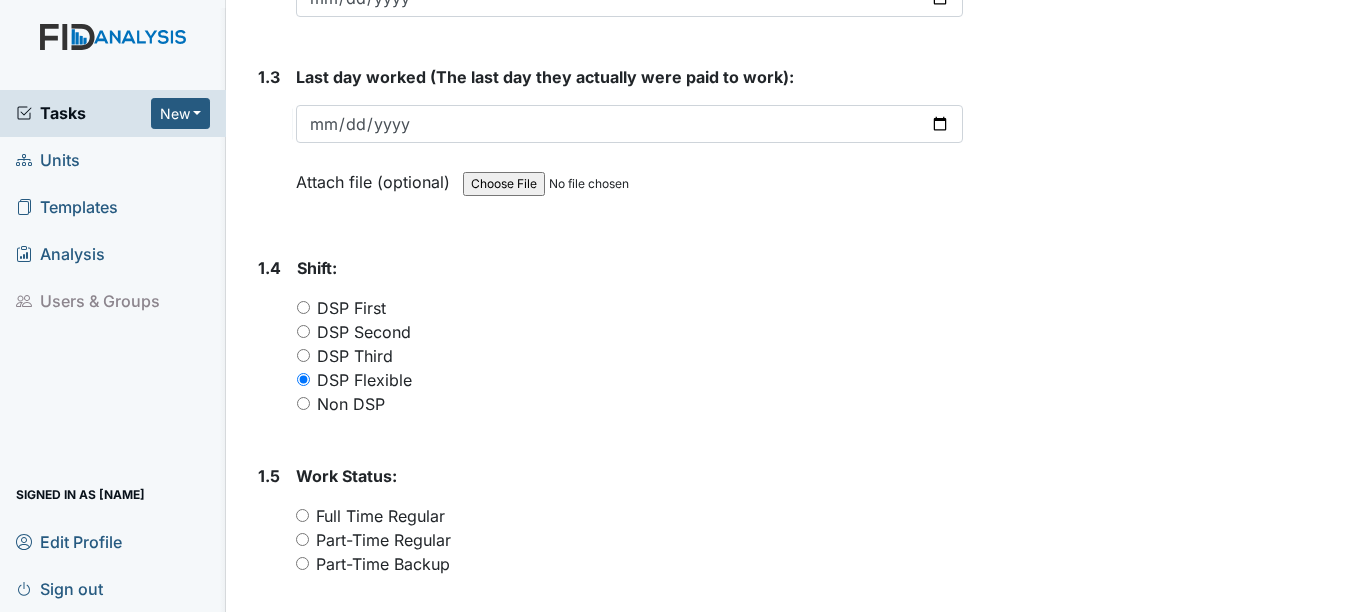 scroll, scrollTop: 700, scrollLeft: 0, axis: vertical 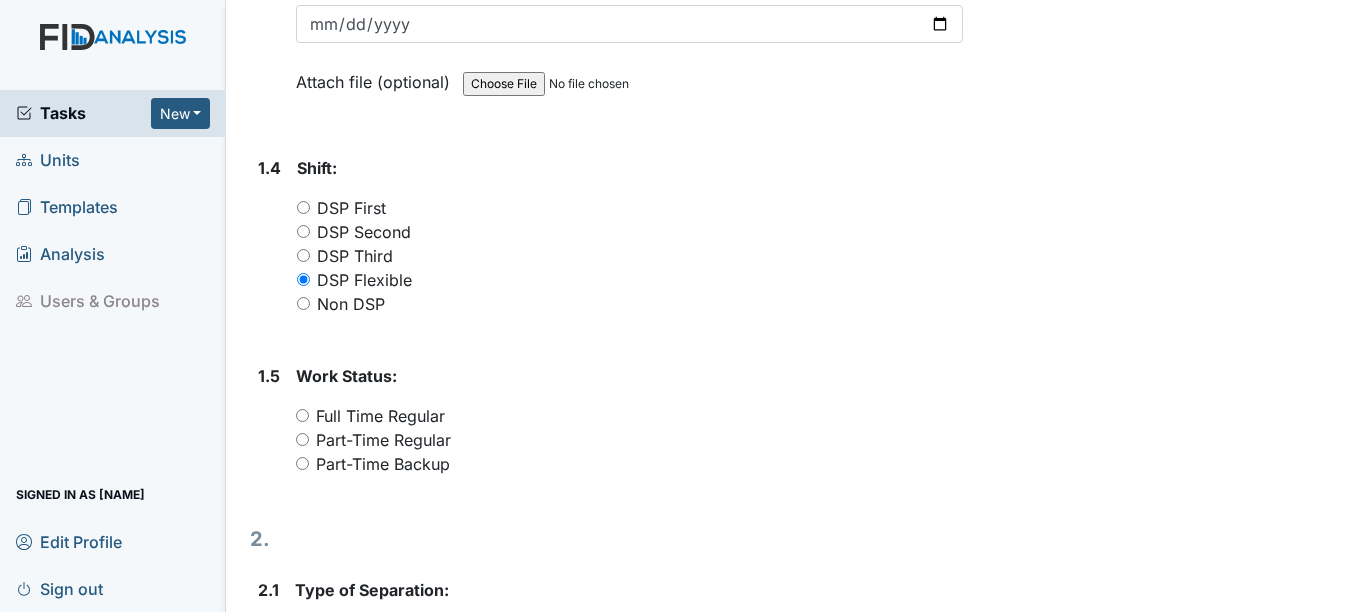 click on "Part-Time Backup" at bounding box center [302, 463] 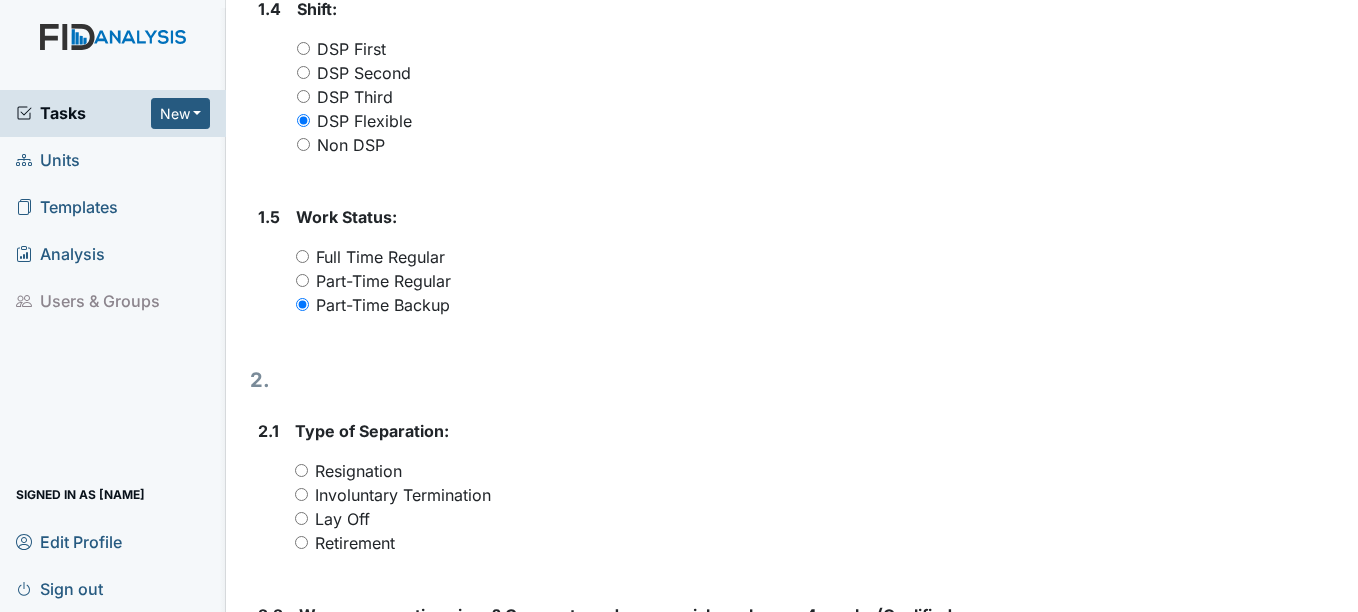 scroll, scrollTop: 900, scrollLeft: 0, axis: vertical 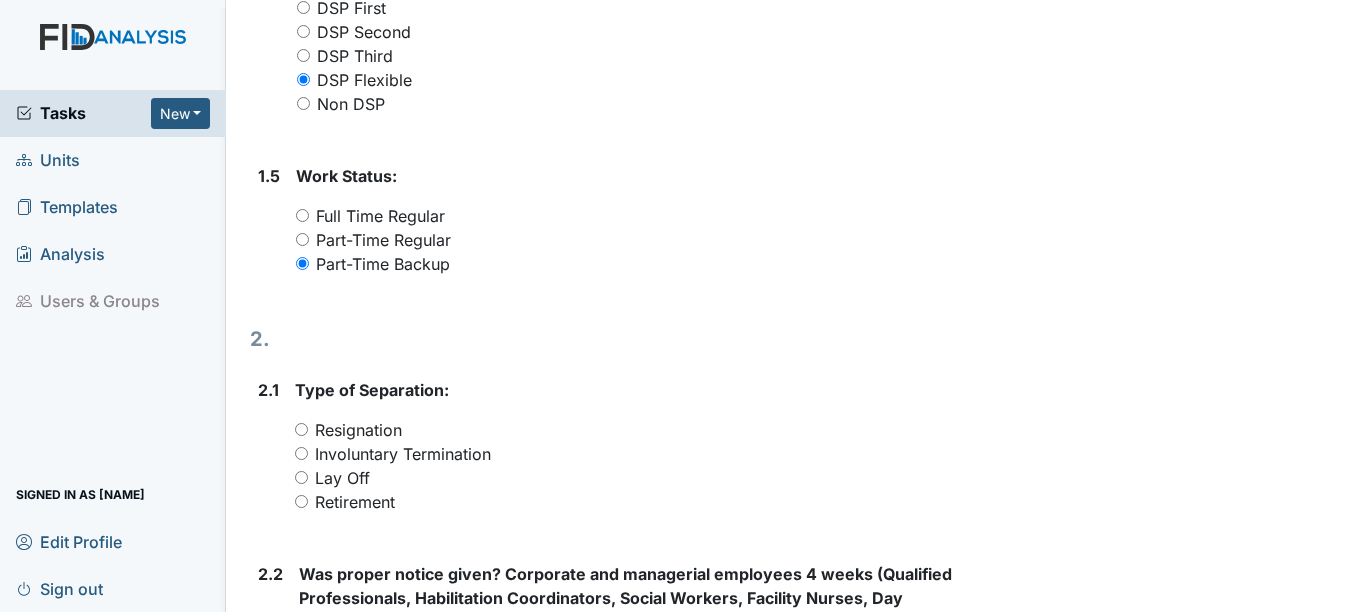 click on "Involuntary Termination" at bounding box center (301, 453) 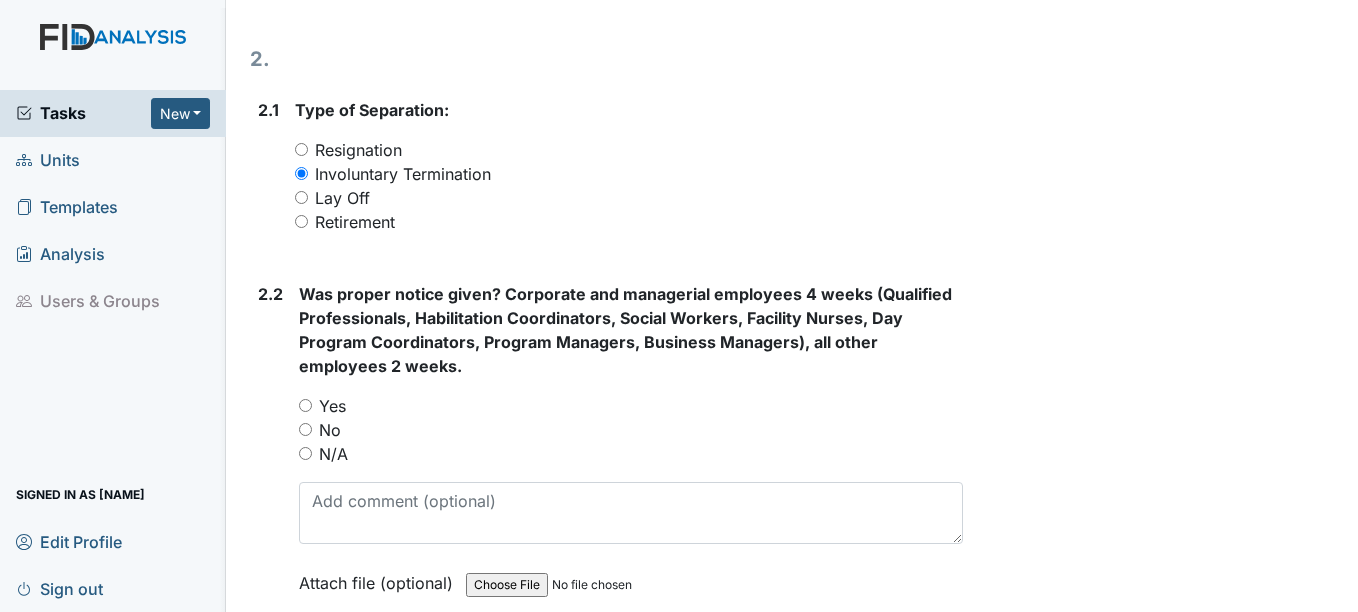 scroll, scrollTop: 1200, scrollLeft: 0, axis: vertical 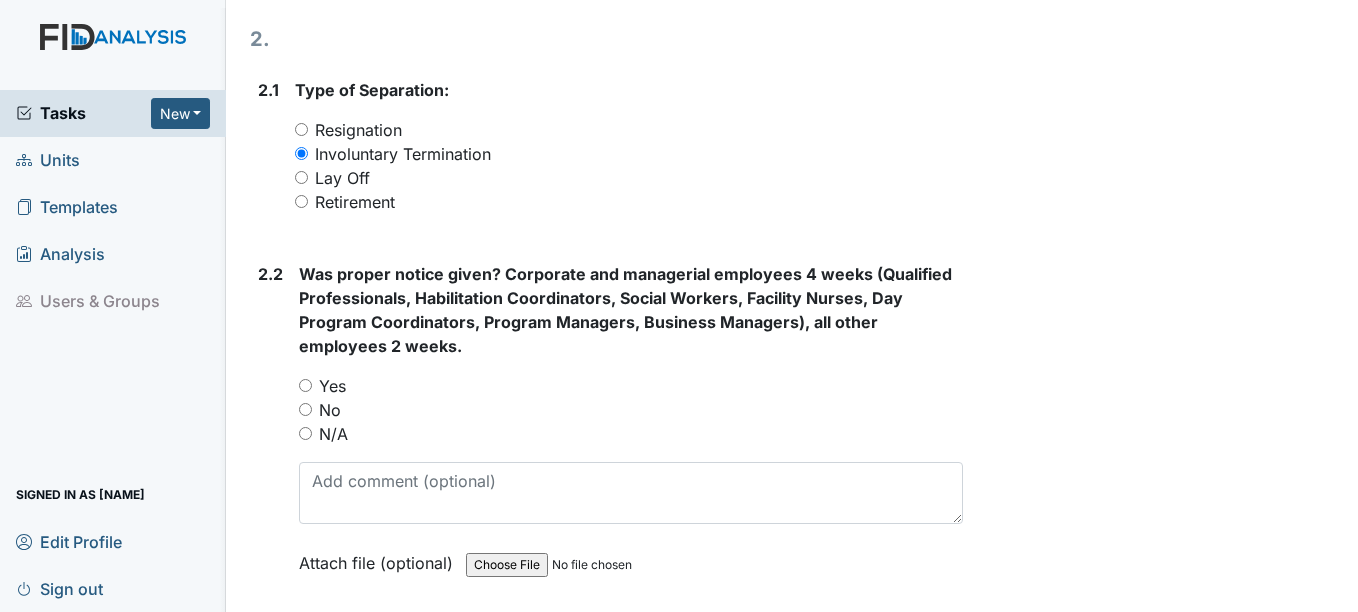 click on "No" at bounding box center [305, 409] 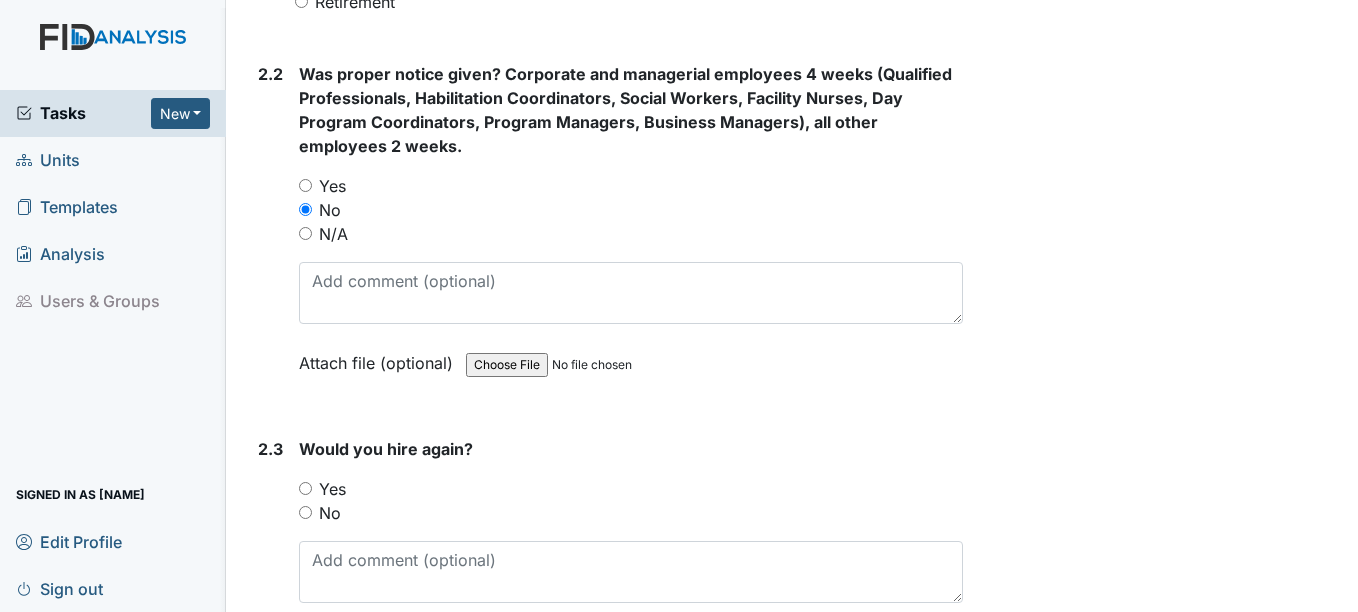 scroll, scrollTop: 1500, scrollLeft: 0, axis: vertical 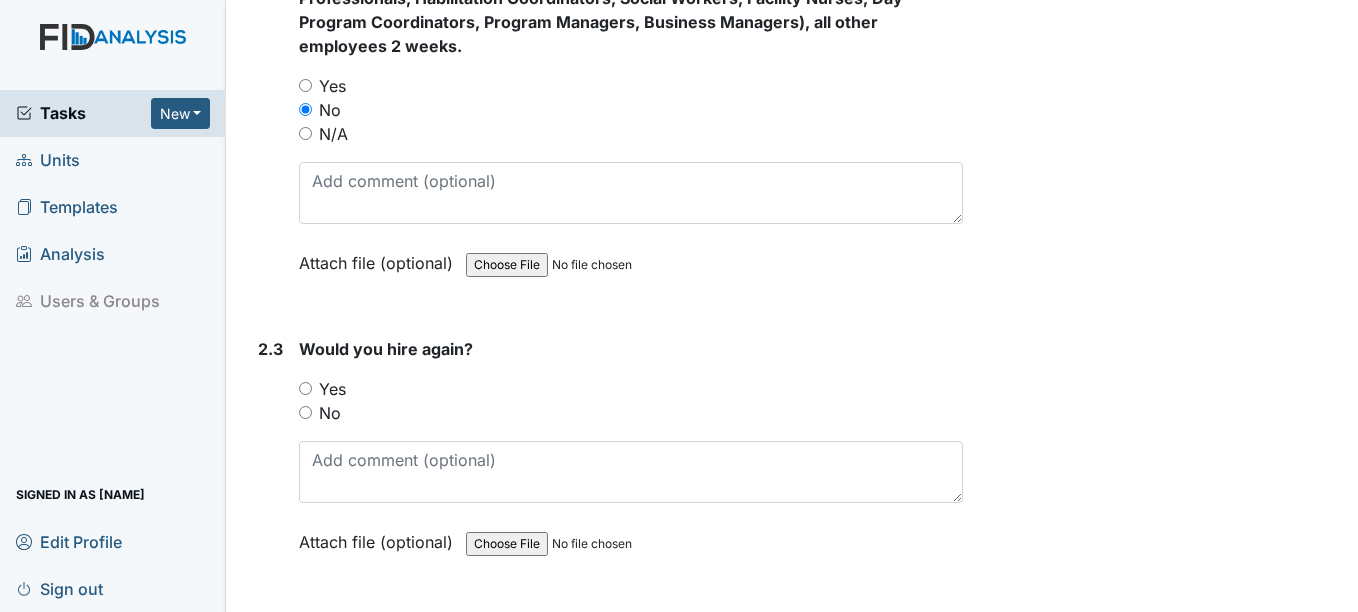 click on "No" at bounding box center [305, 412] 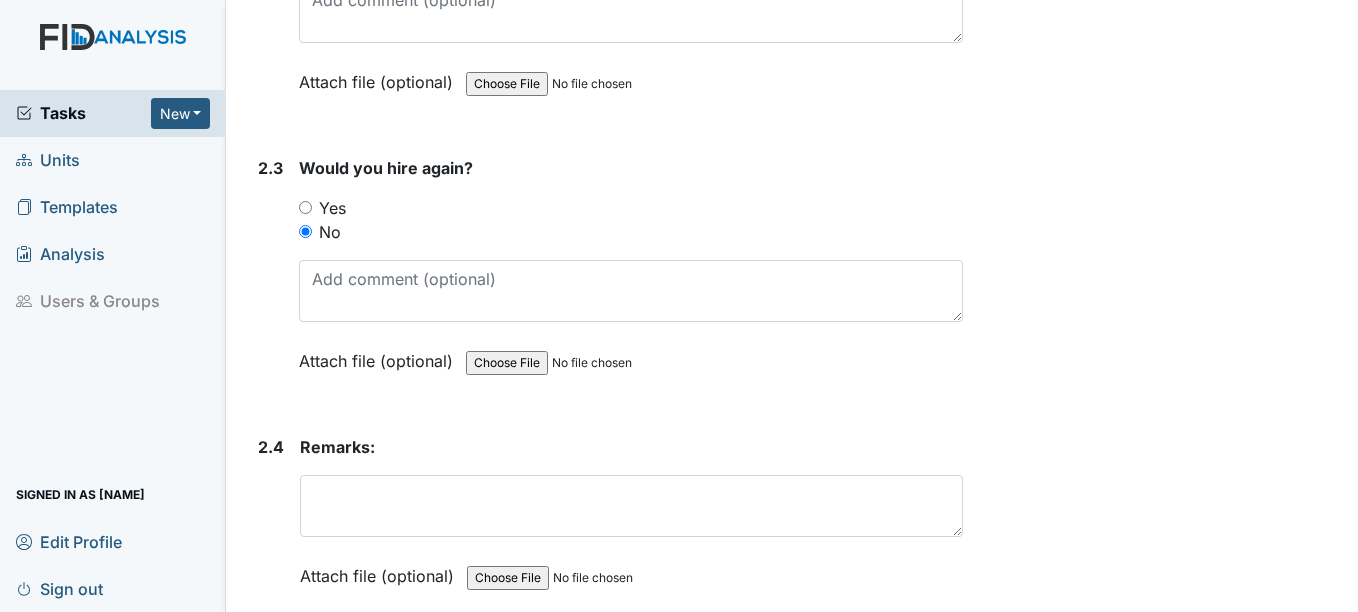 scroll, scrollTop: 1700, scrollLeft: 0, axis: vertical 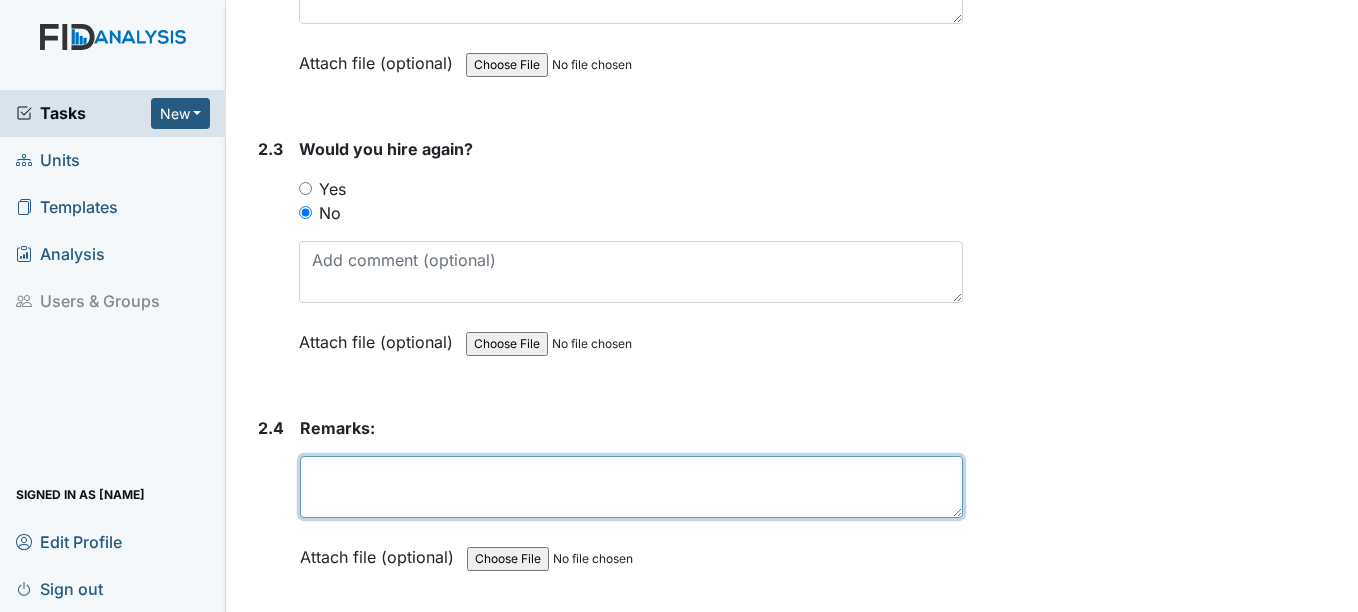 click at bounding box center (631, 487) 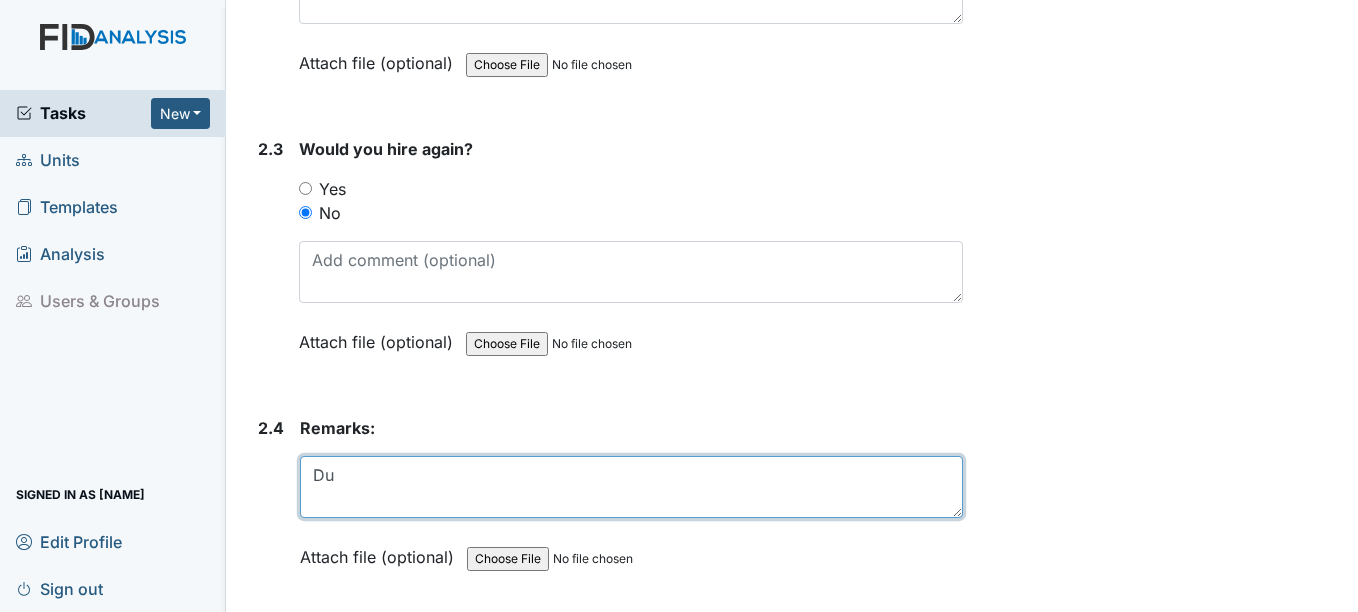 type on "D" 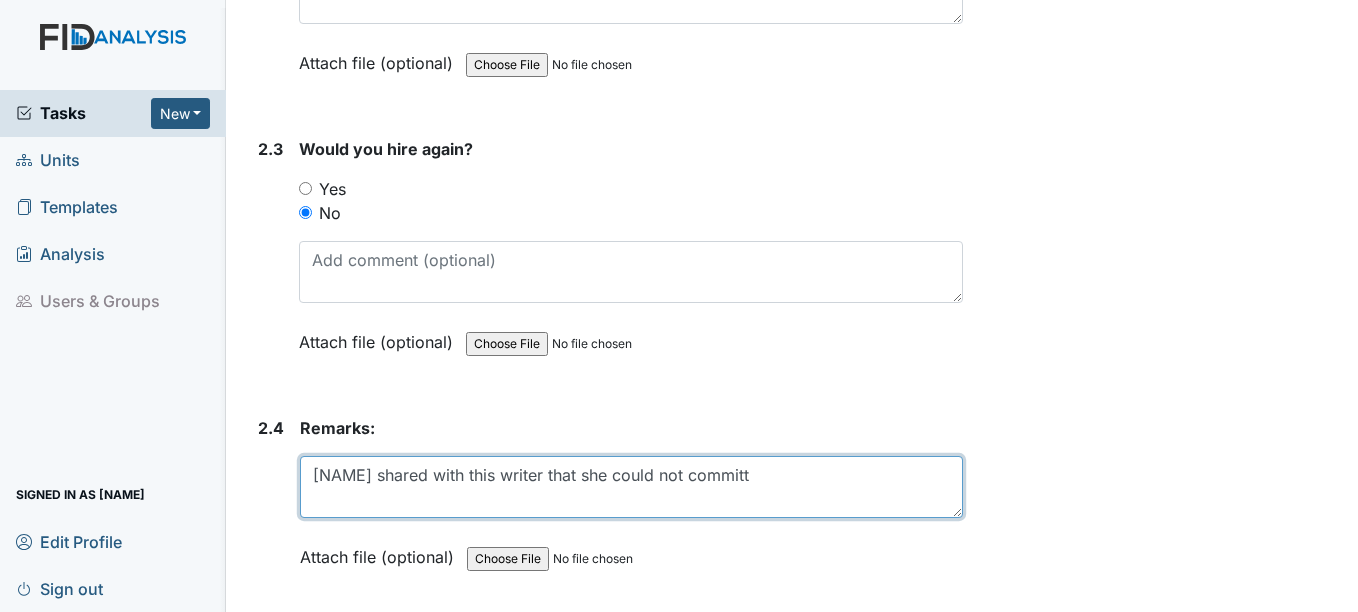 click on "[NAME] shared with this writer that she could not committ" at bounding box center (631, 487) 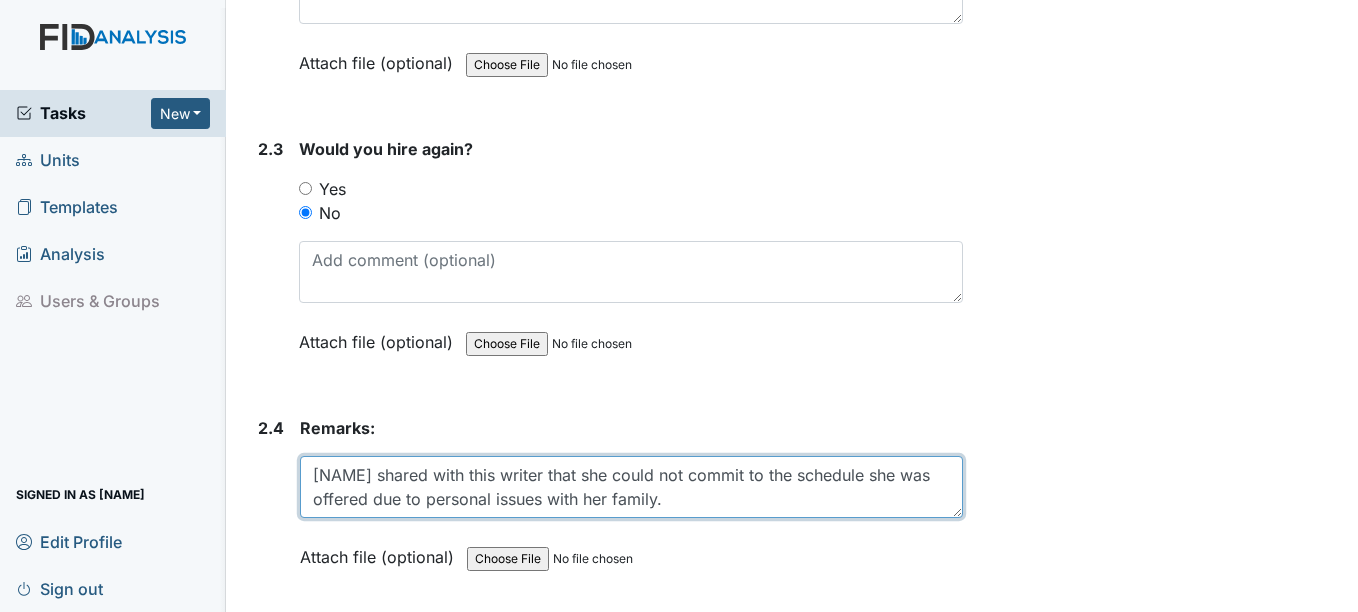 scroll, scrollTop: 1773, scrollLeft: 0, axis: vertical 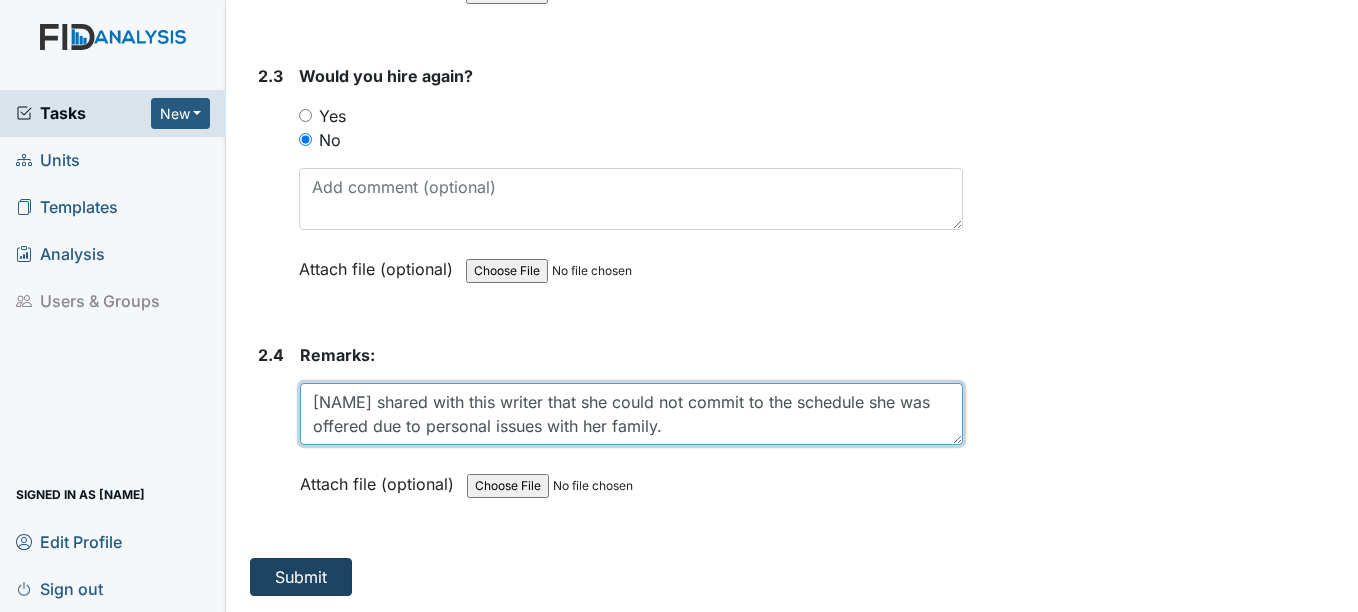type on "[NAME] shared with this writer that she could not commit to the schedule she was offered due to personal issues with her family." 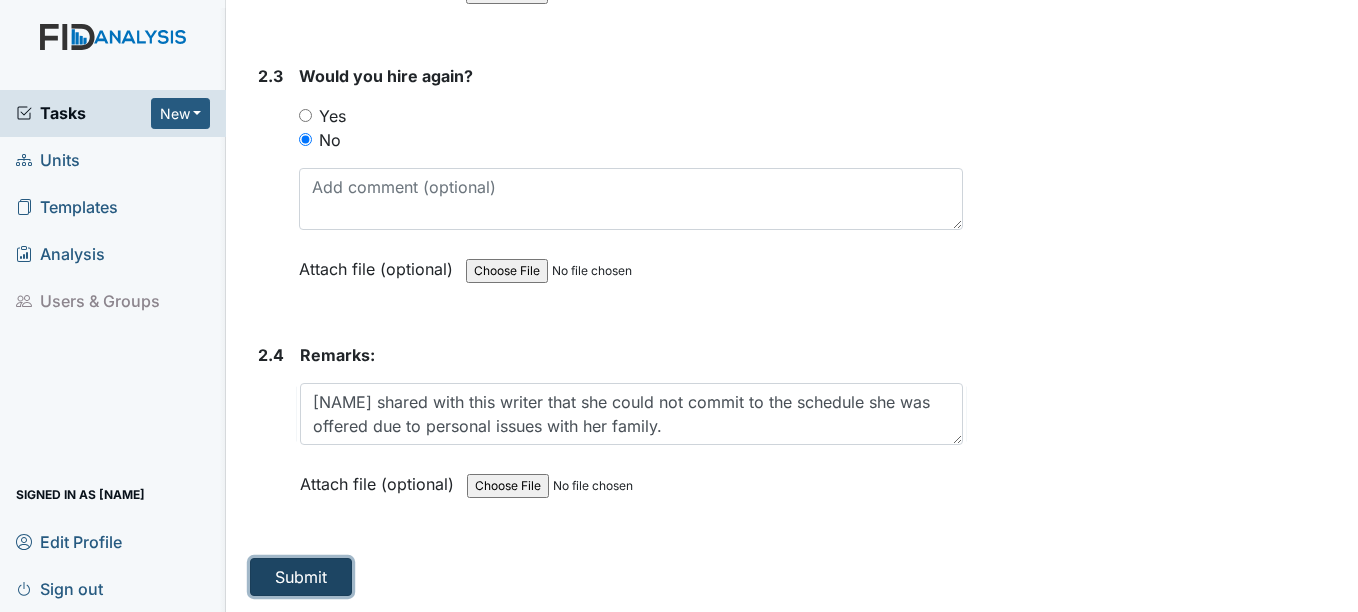 click on "Submit" at bounding box center (301, 577) 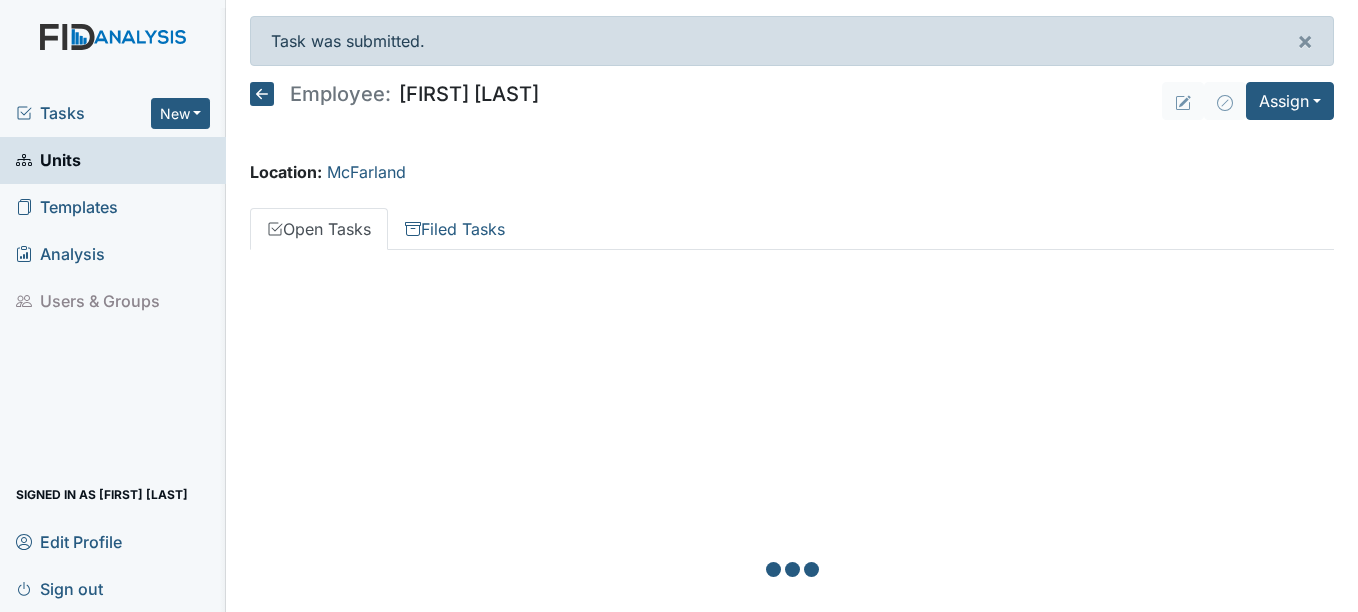 scroll, scrollTop: 0, scrollLeft: 0, axis: both 